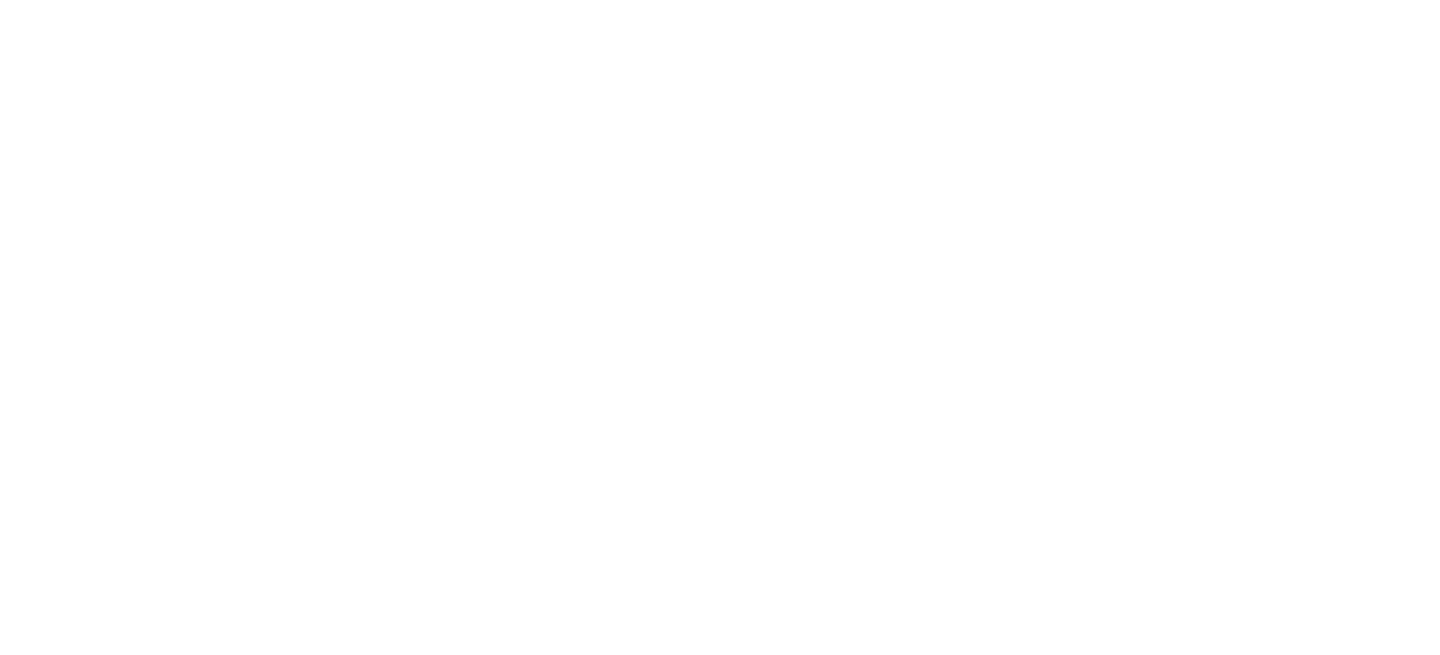 scroll, scrollTop: 0, scrollLeft: 0, axis: both 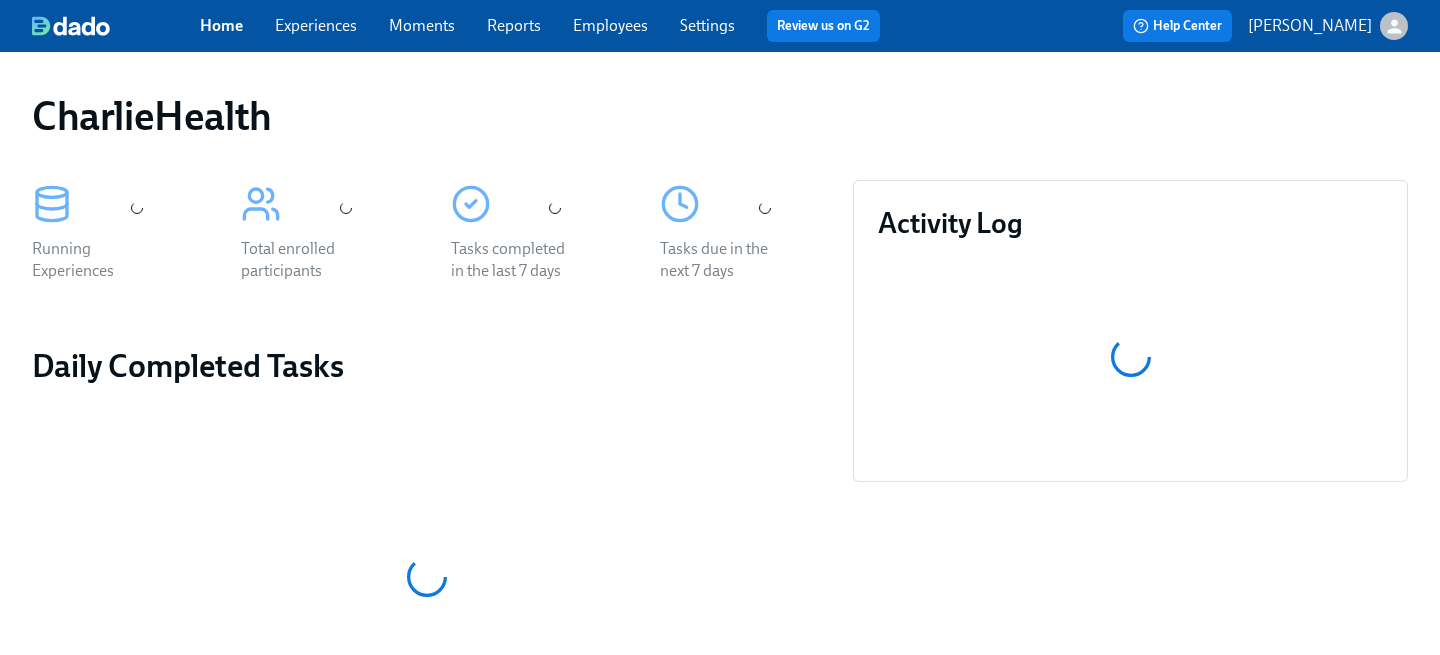 click on "Home Experiences Moments Reports Employees Settings Review us on G2" at bounding box center (548, 26) 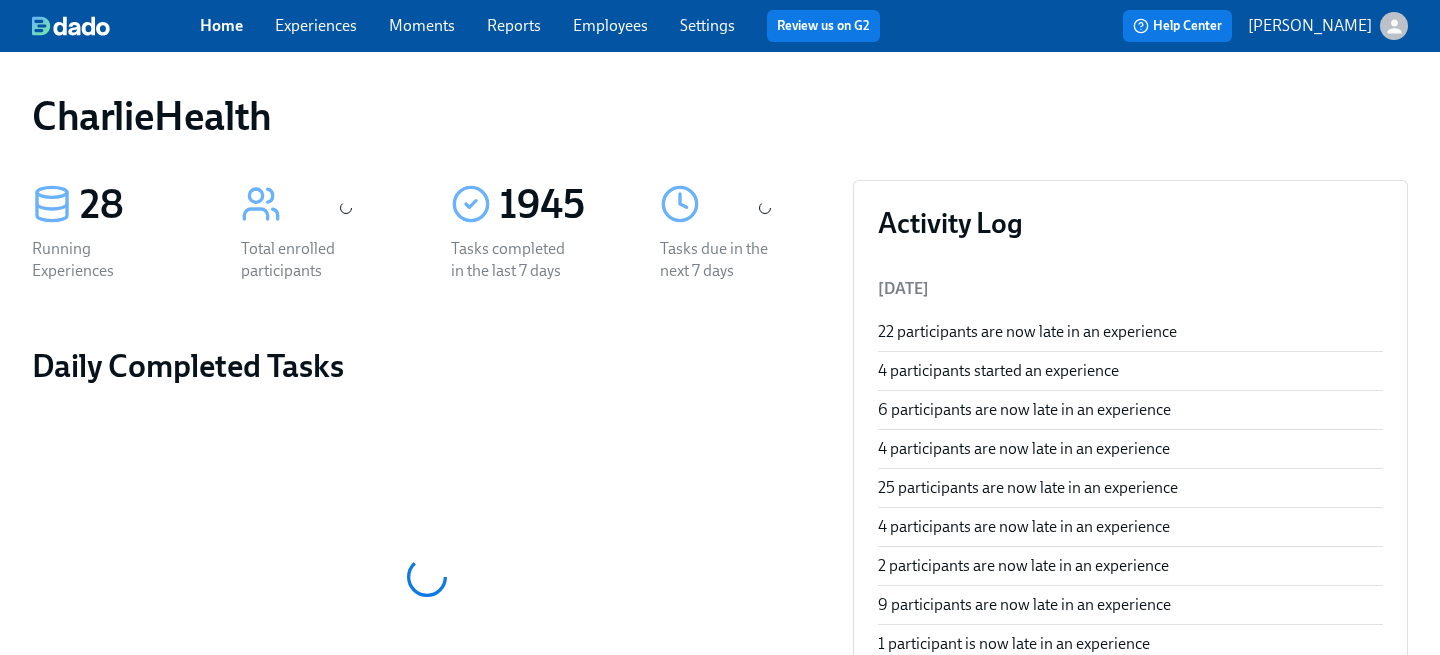 click on "Employees" at bounding box center [610, 25] 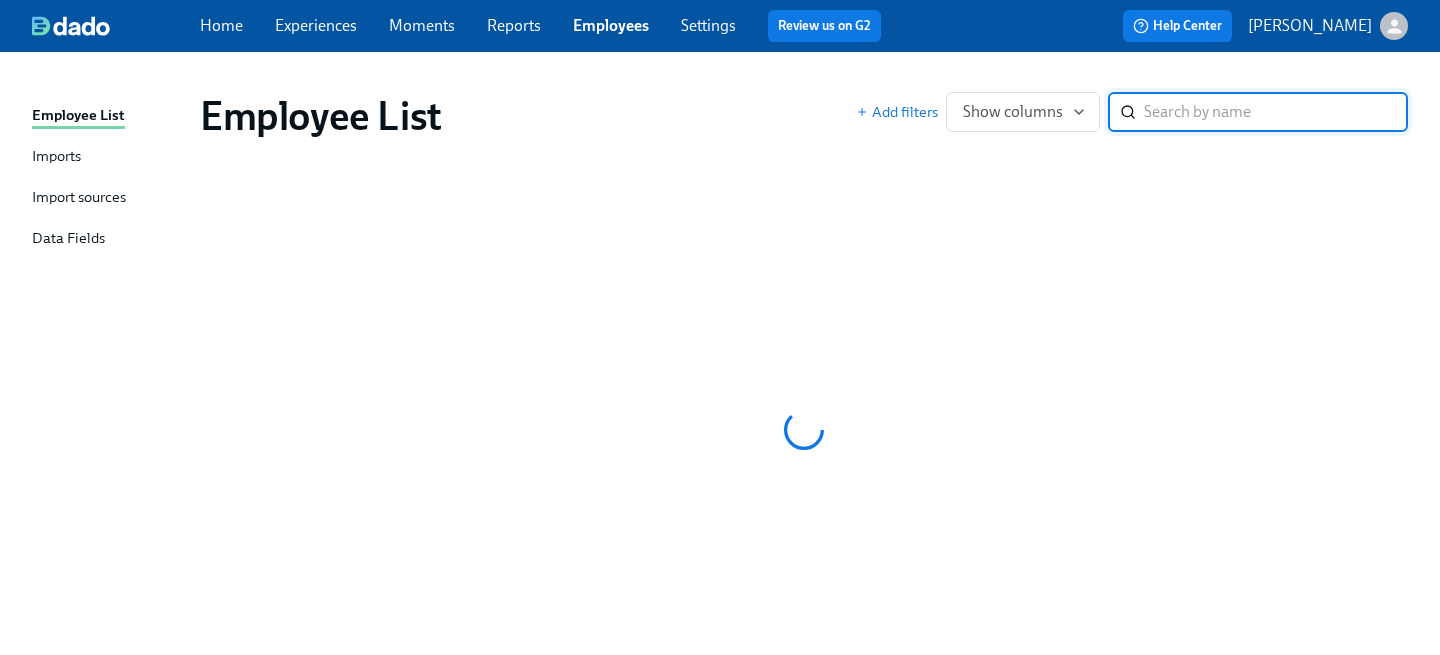 click on "Employees" at bounding box center (611, 25) 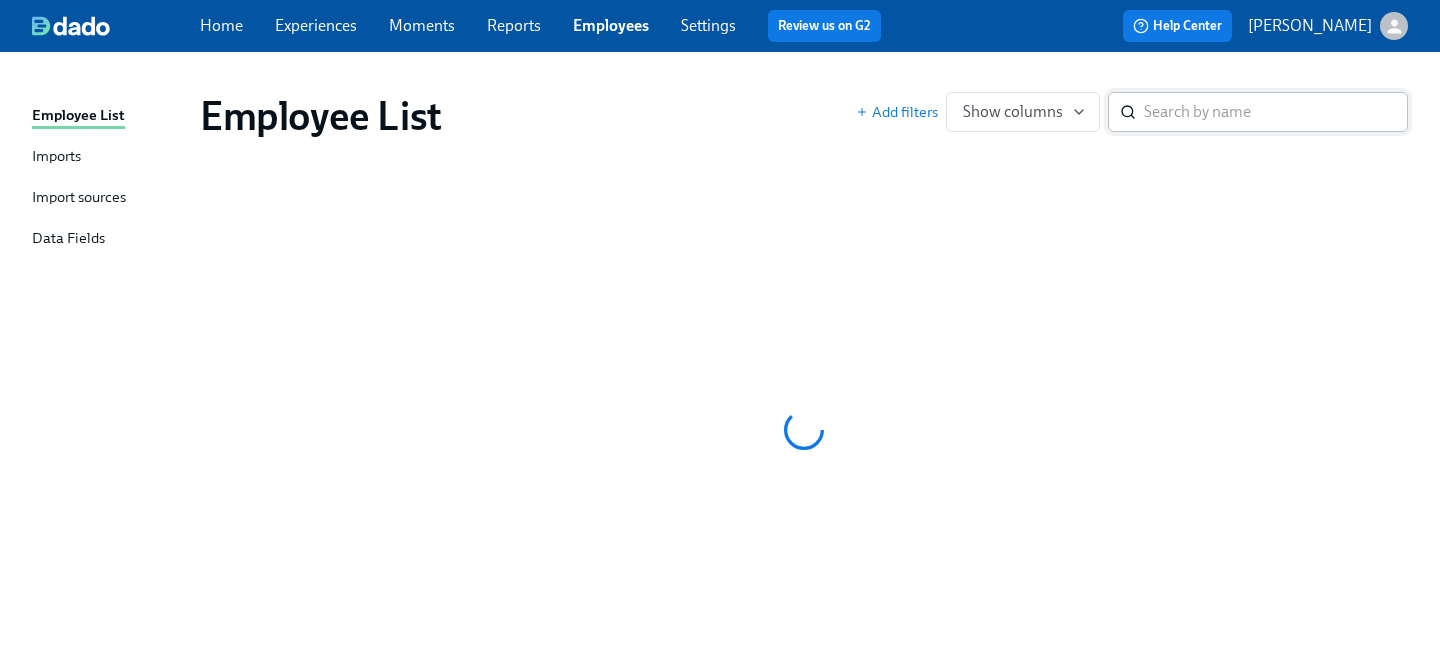 click at bounding box center [1276, 112] 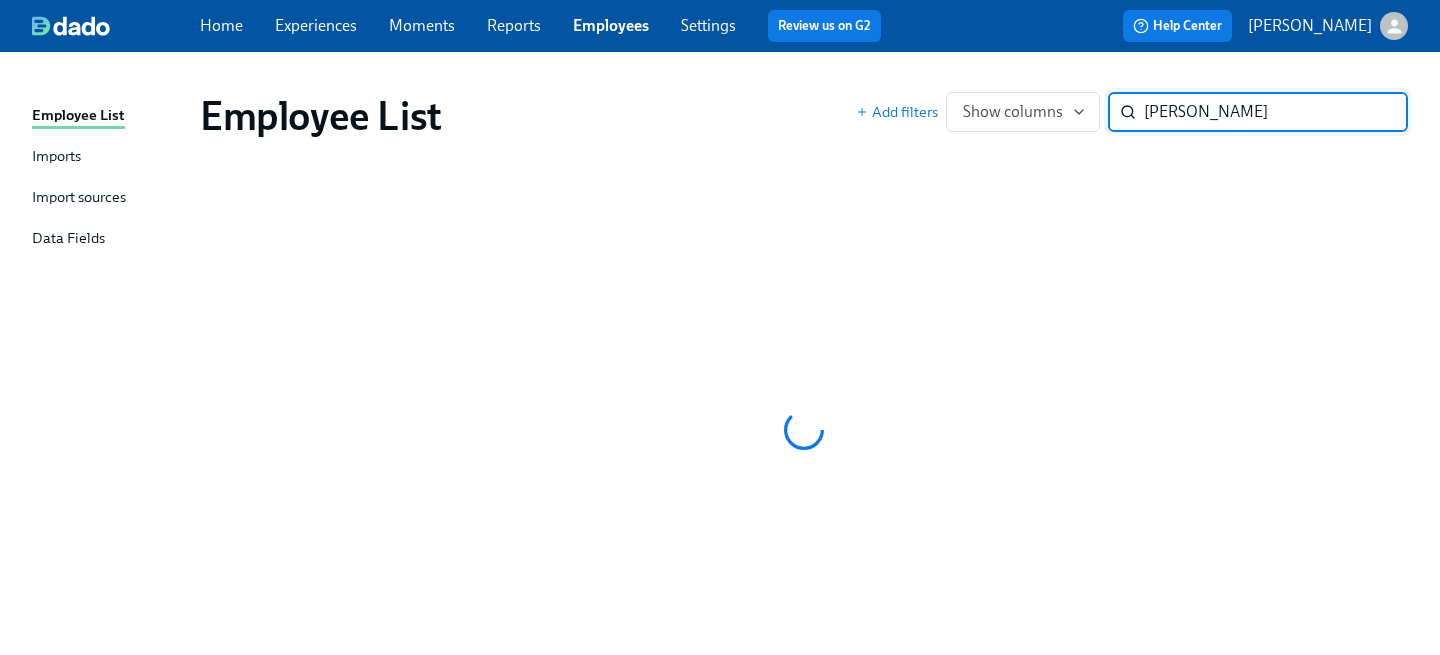 type on "wadsworth" 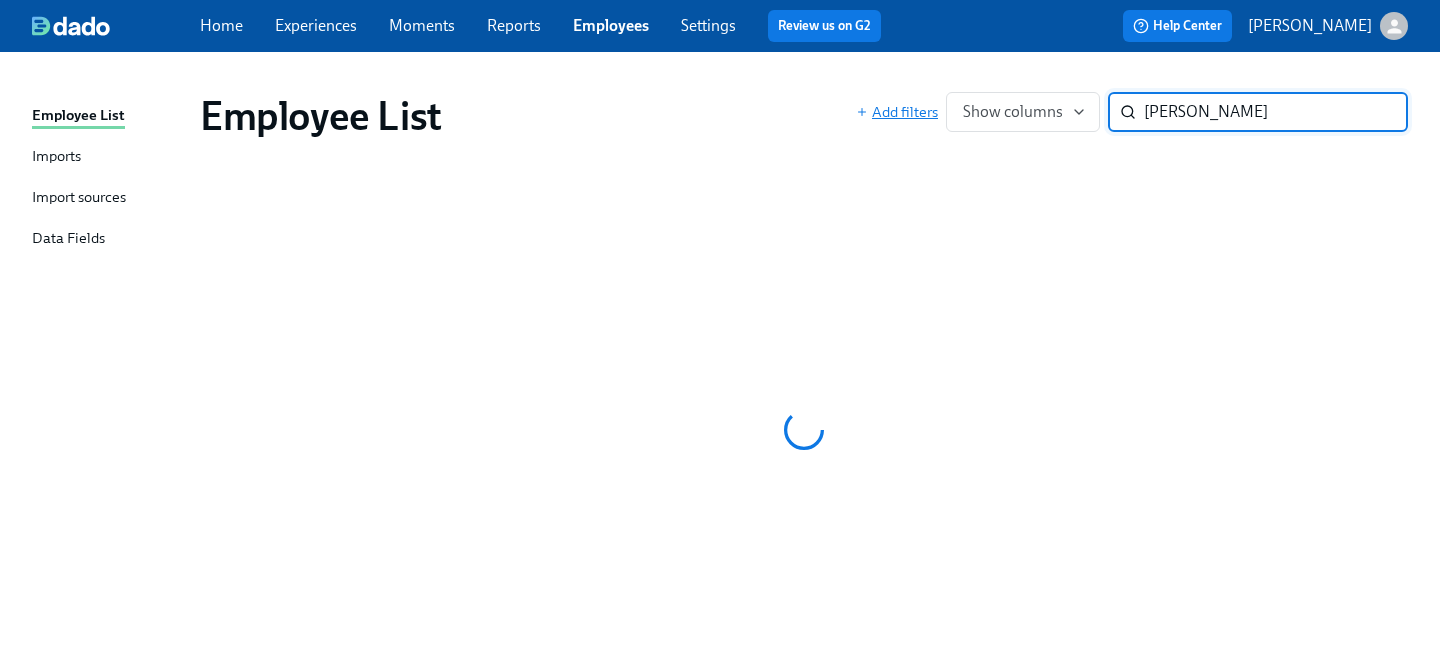 drag, startPoint x: 987, startPoint y: 117, endPoint x: 923, endPoint y: 105, distance: 65.11528 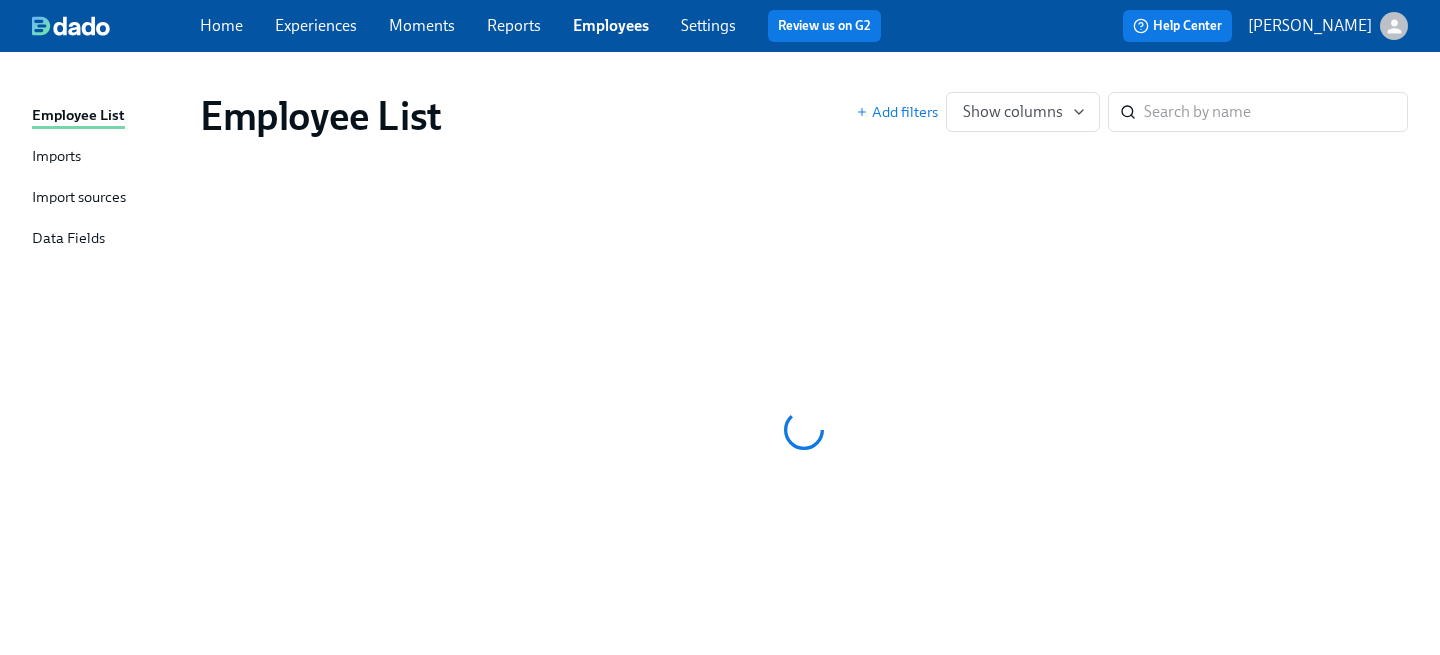 click at bounding box center [804, 430] 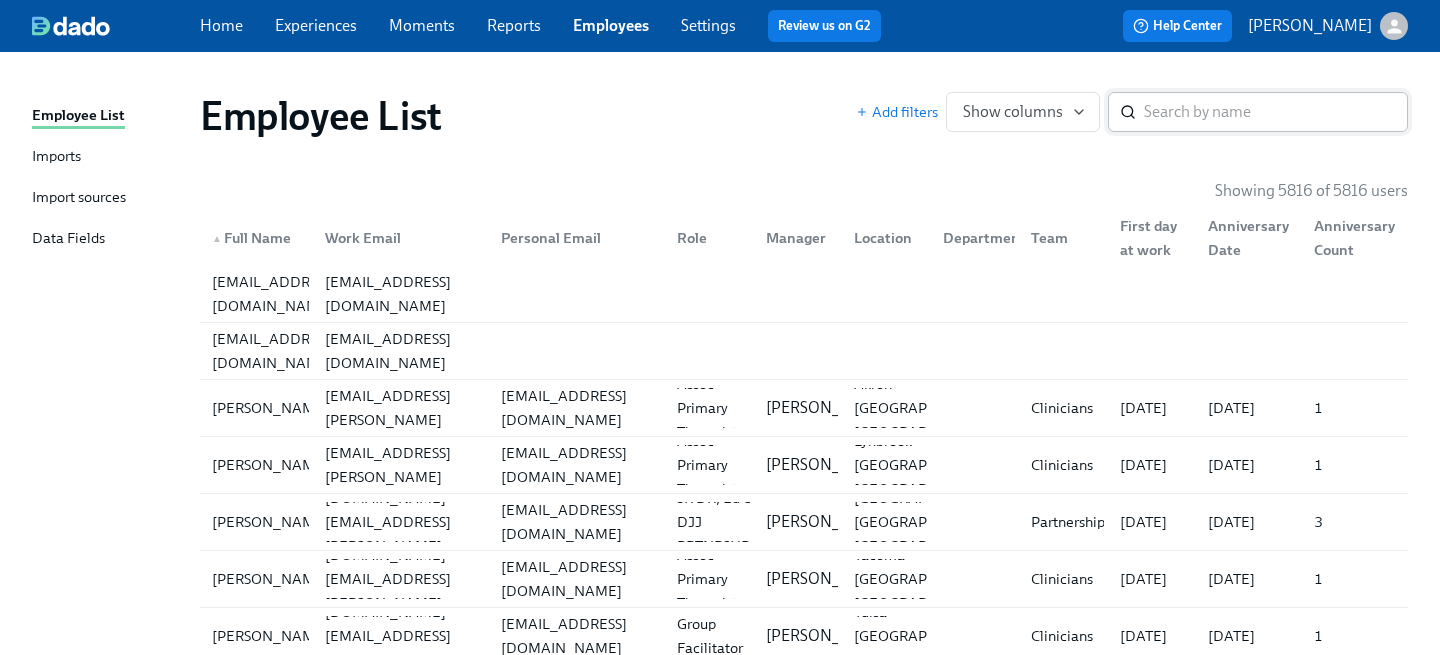 click at bounding box center [1276, 112] 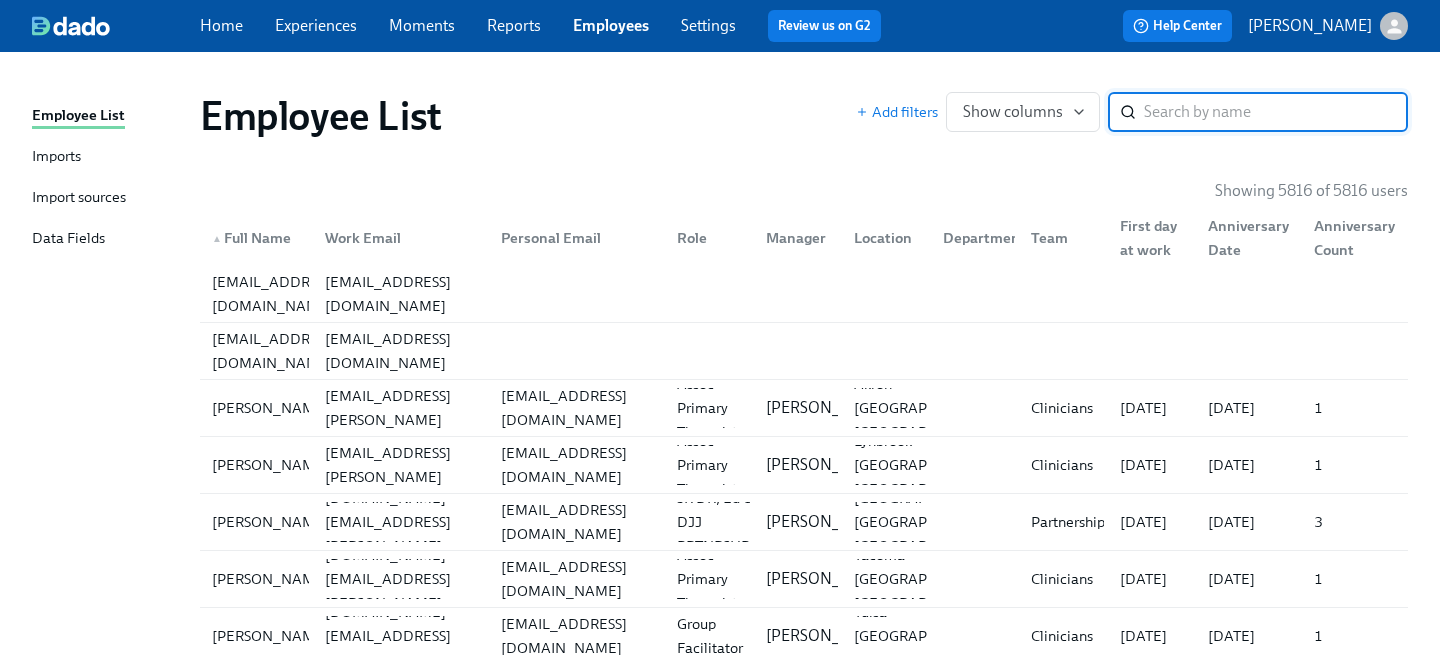 click at bounding box center (1276, 112) 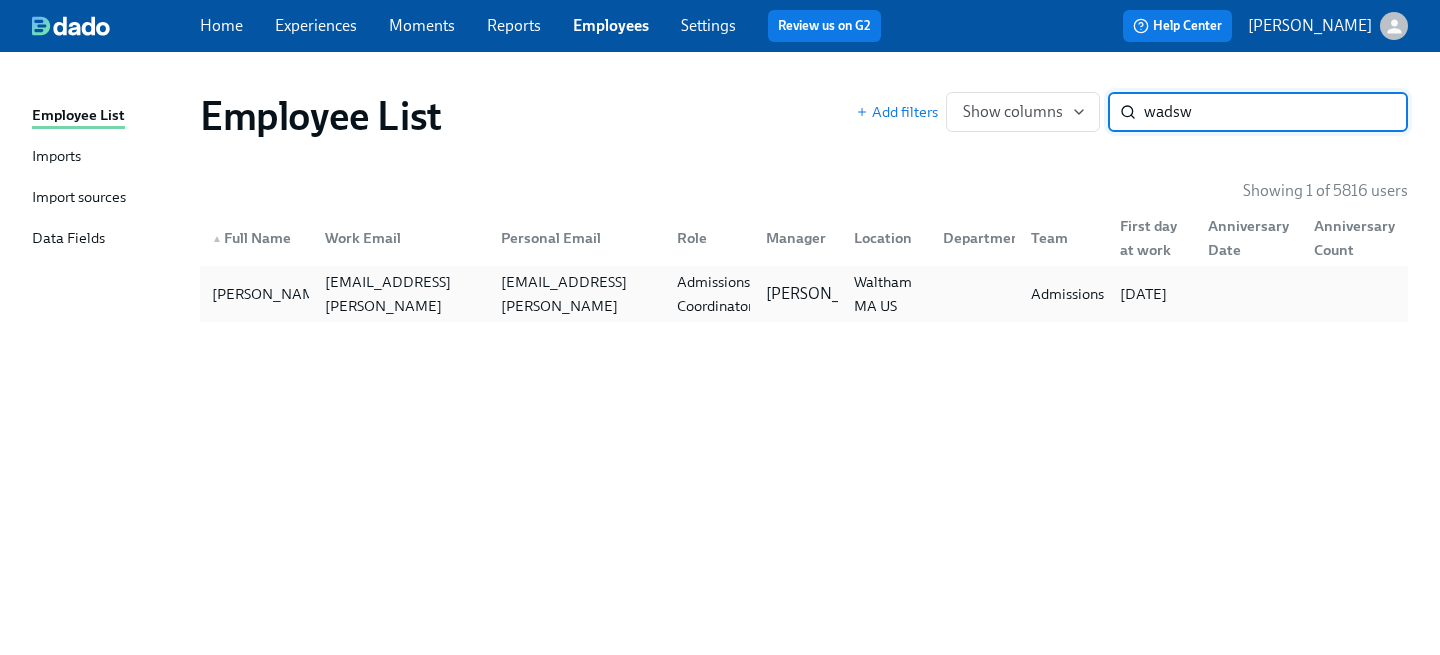 type on "wadsw" 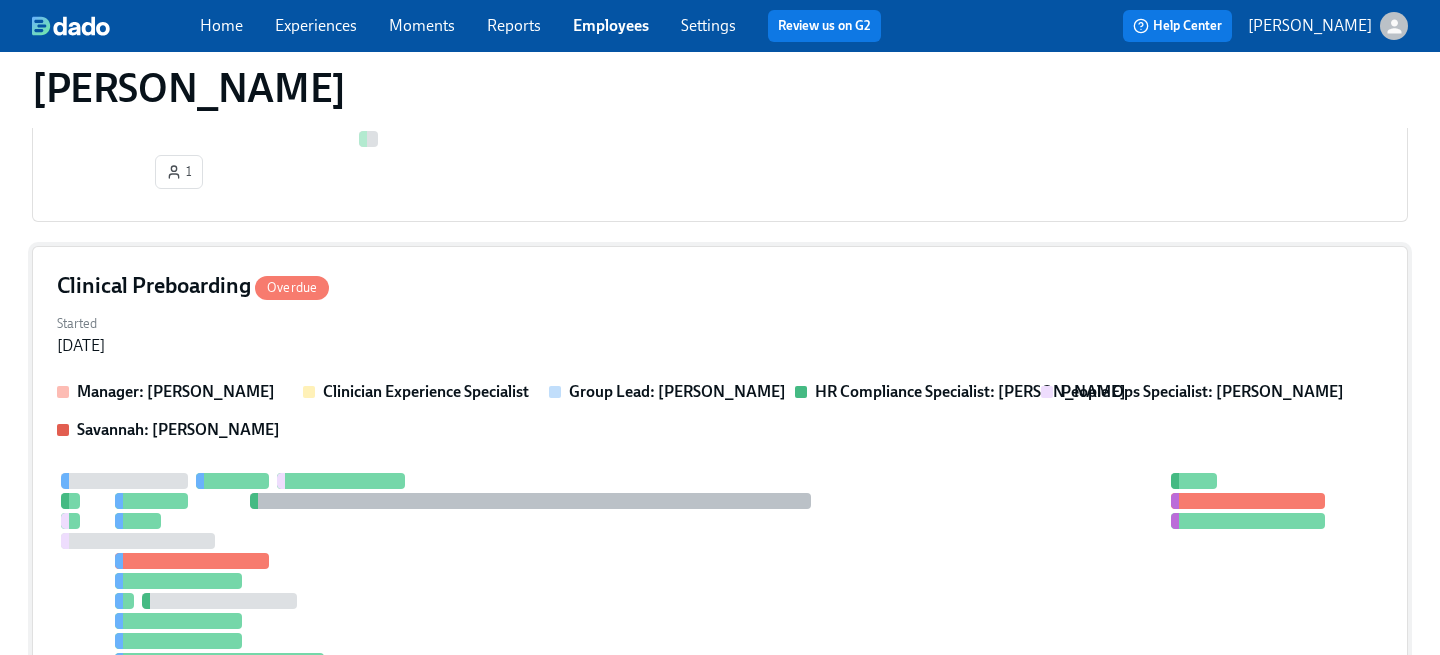 scroll, scrollTop: 783, scrollLeft: 0, axis: vertical 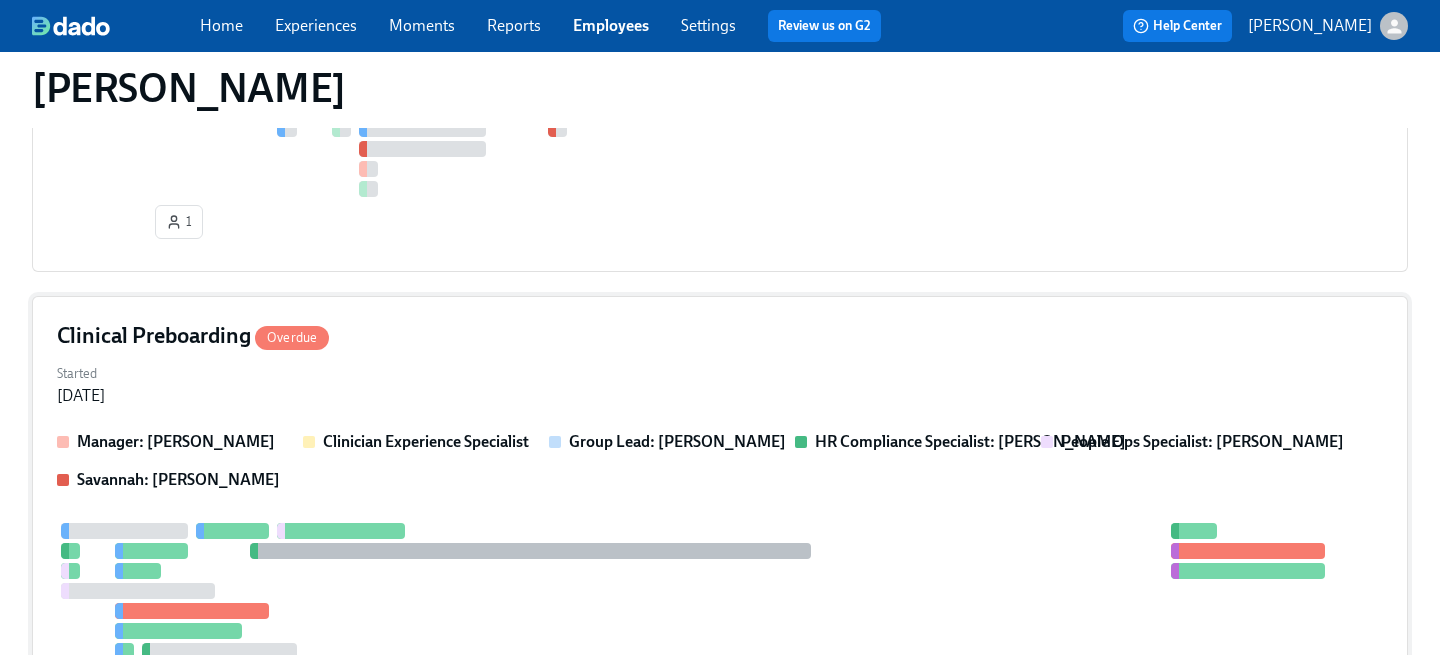 click on "Clinical Preboarding   Overdue" at bounding box center [720, 336] 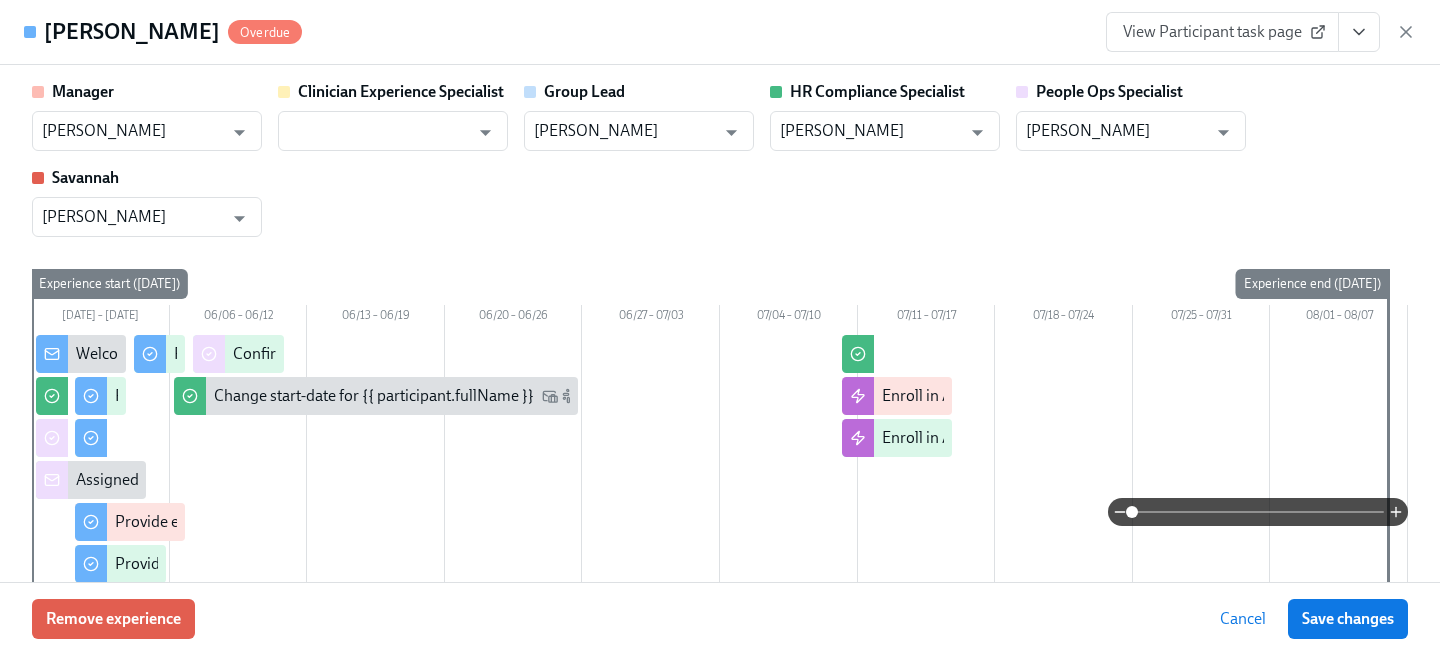 click 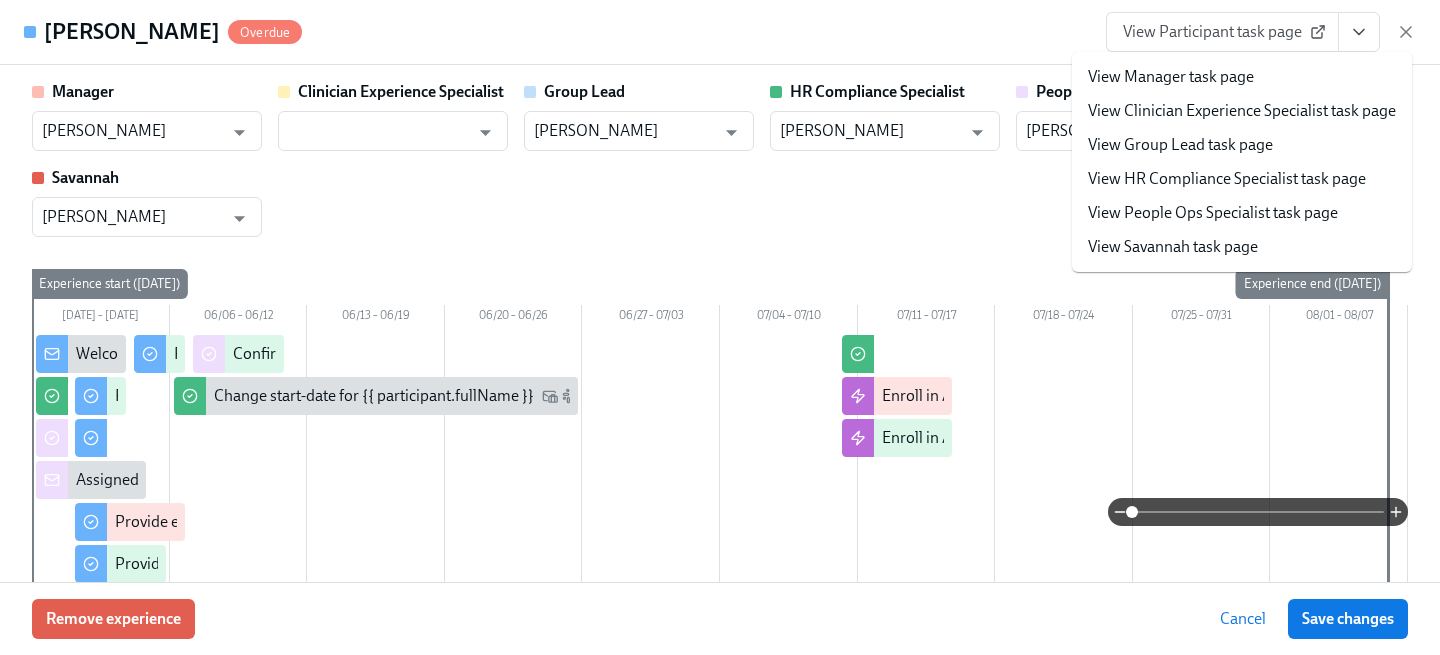 click on "View People Ops Specialist task page" at bounding box center [1213, 213] 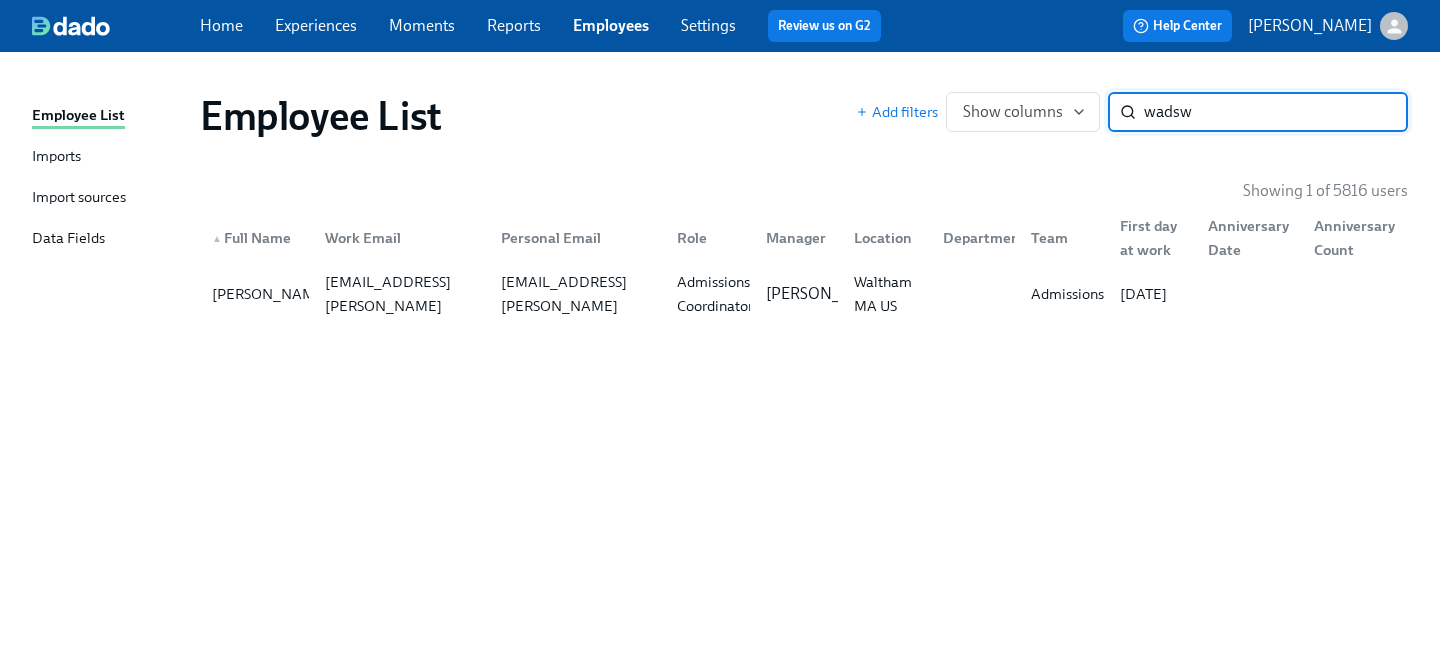 scroll, scrollTop: 0, scrollLeft: 0, axis: both 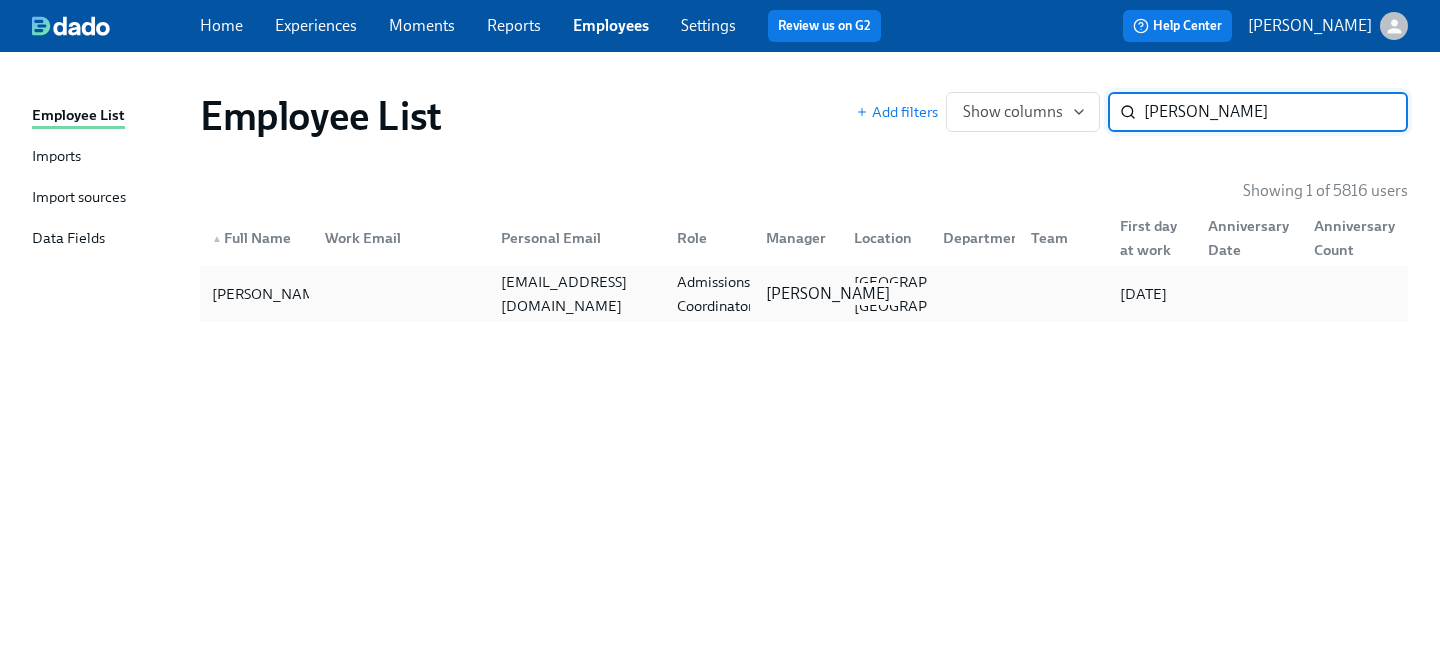 type on "jon roll" 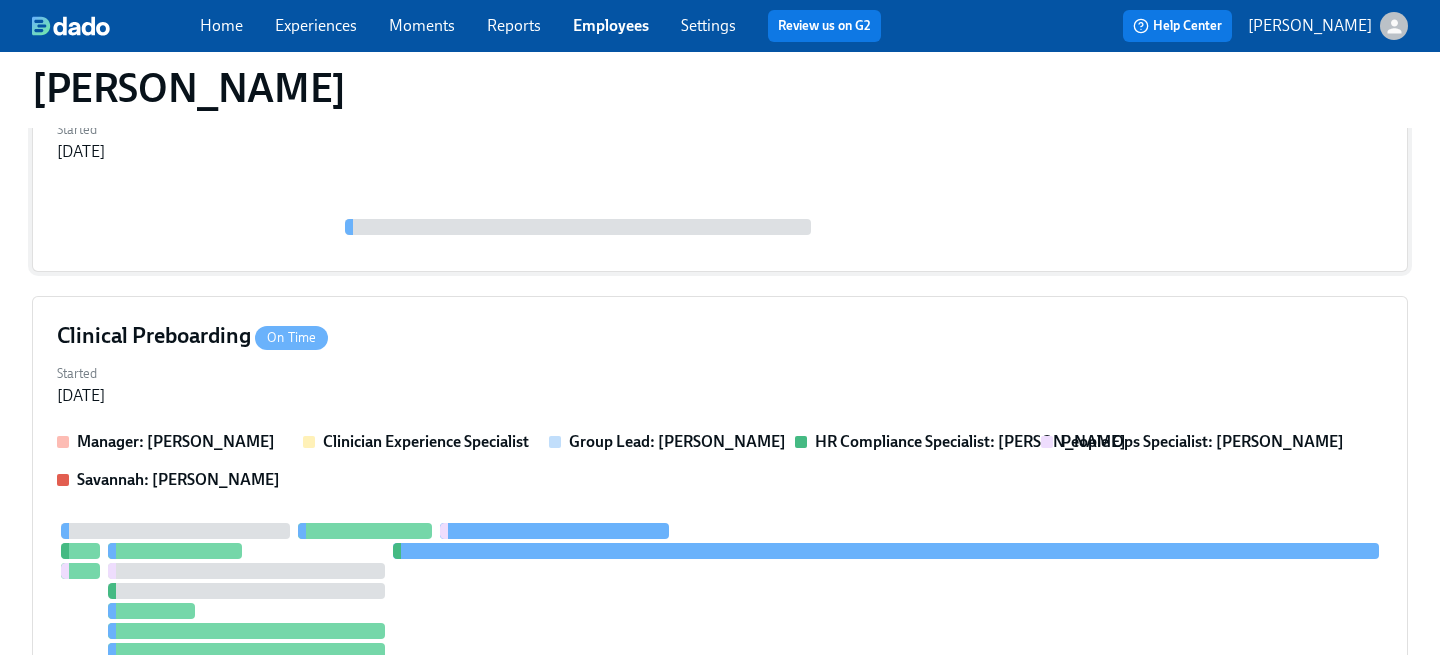 scroll, scrollTop: 328, scrollLeft: 0, axis: vertical 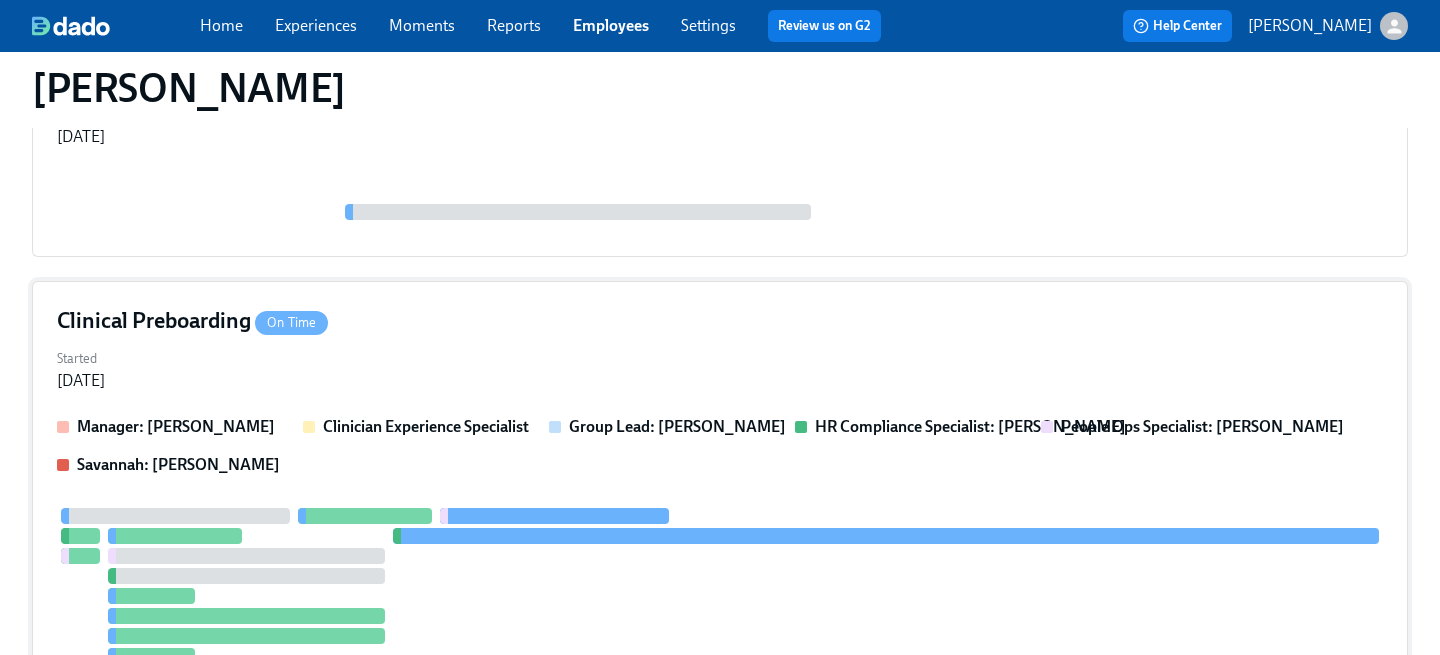 click on "Clinical Preboarding   On Time Started Jul 01, 2025 Manager: Evann Pisano Clinician Experience Specialist Group Lead: Evann Pisano HR Compliance Specialist: Kristy Johnson People Ops Specialist: Brianna Keach Savannah: Savannah Doherty 1" at bounding box center (720, 570) 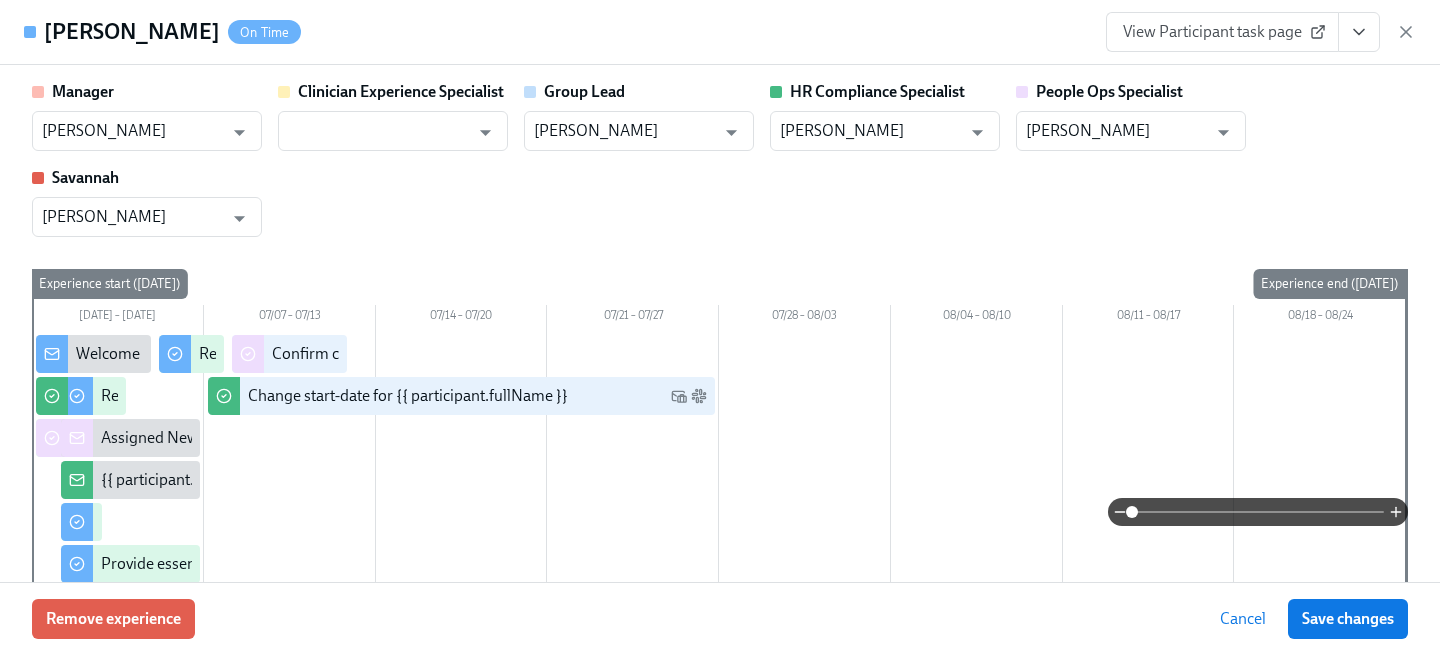 click 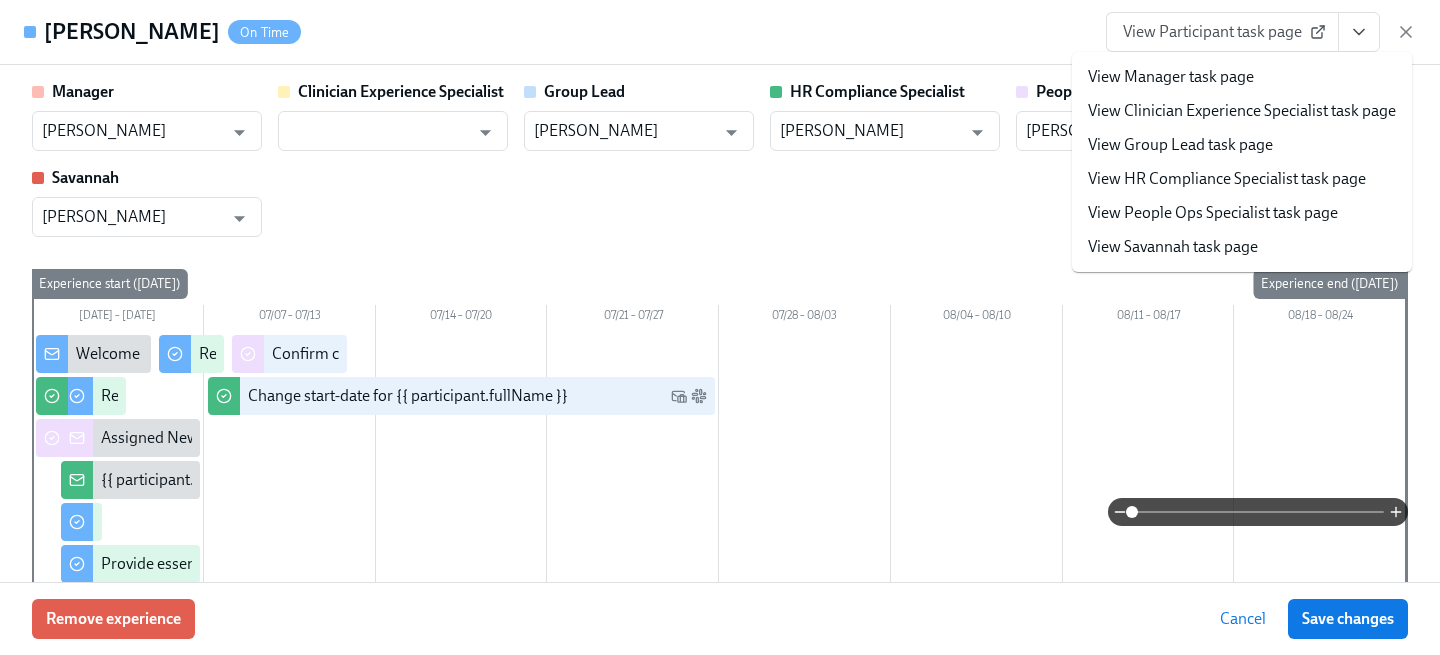 click on "View People Ops Specialist task page" at bounding box center (1213, 213) 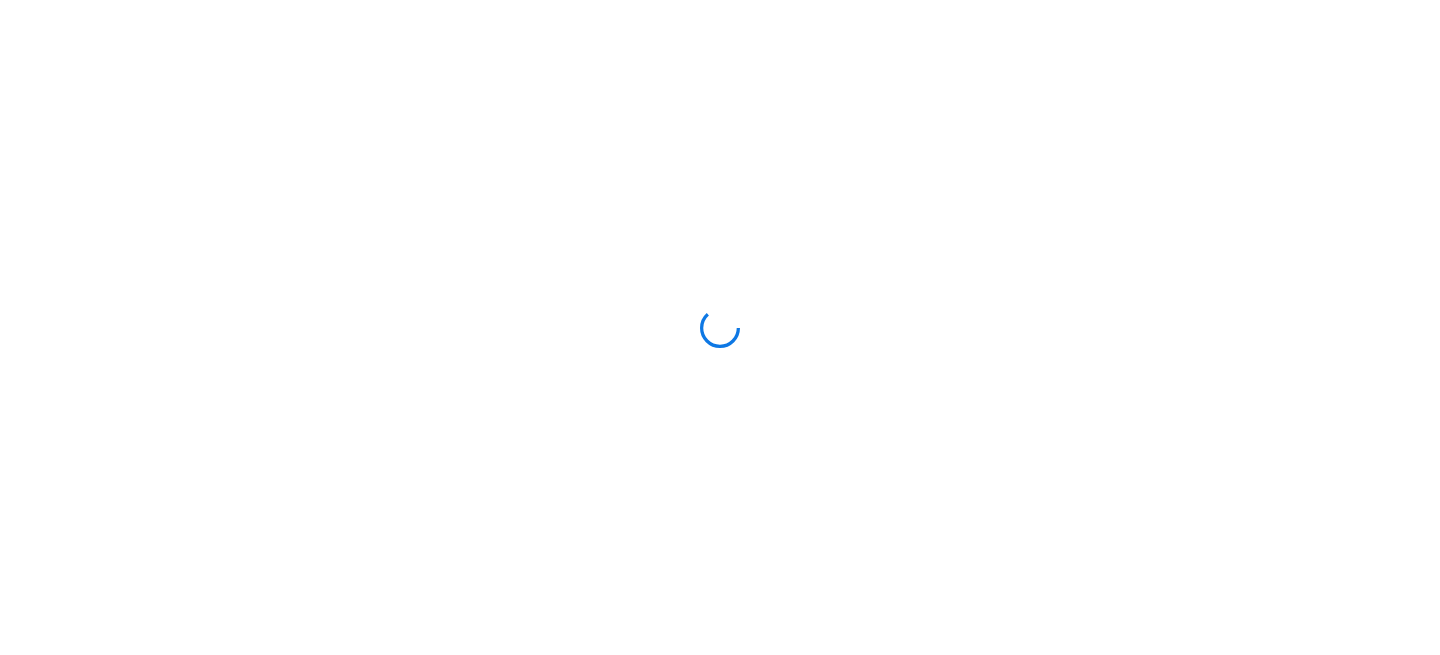scroll, scrollTop: 0, scrollLeft: 0, axis: both 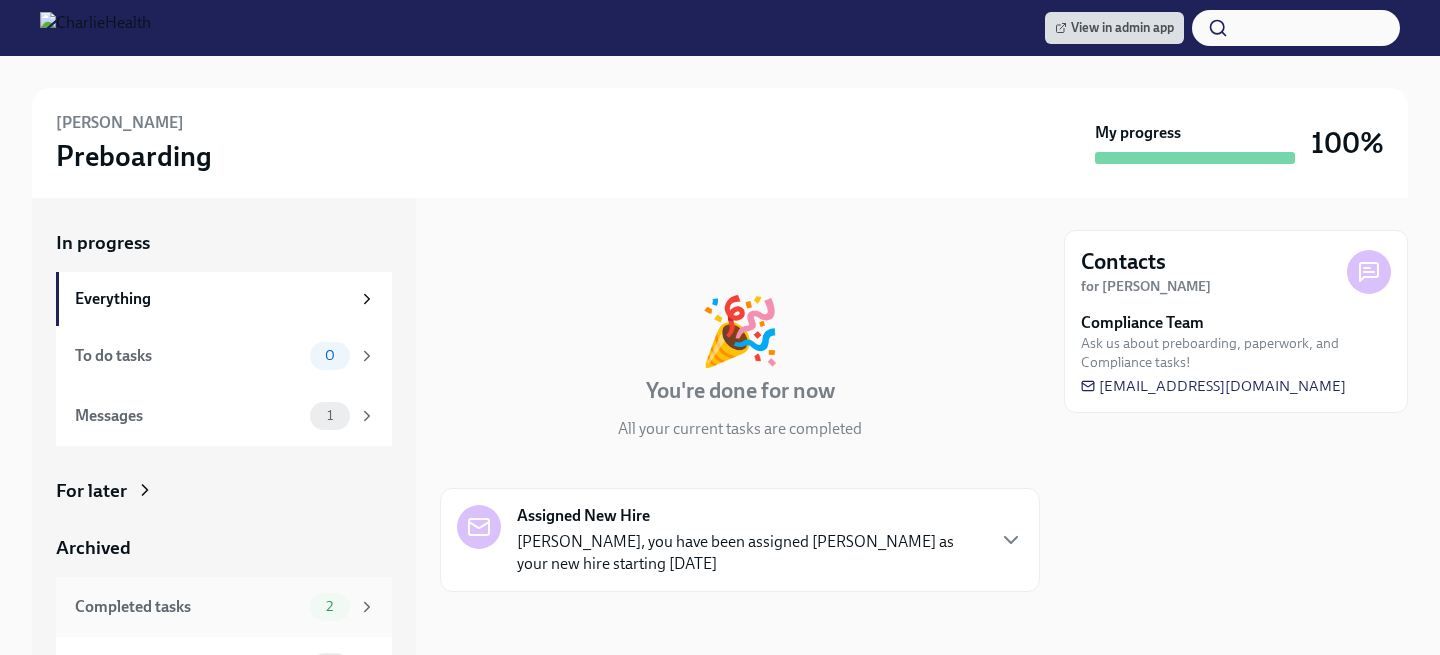 click on "2" at bounding box center (329, 606) 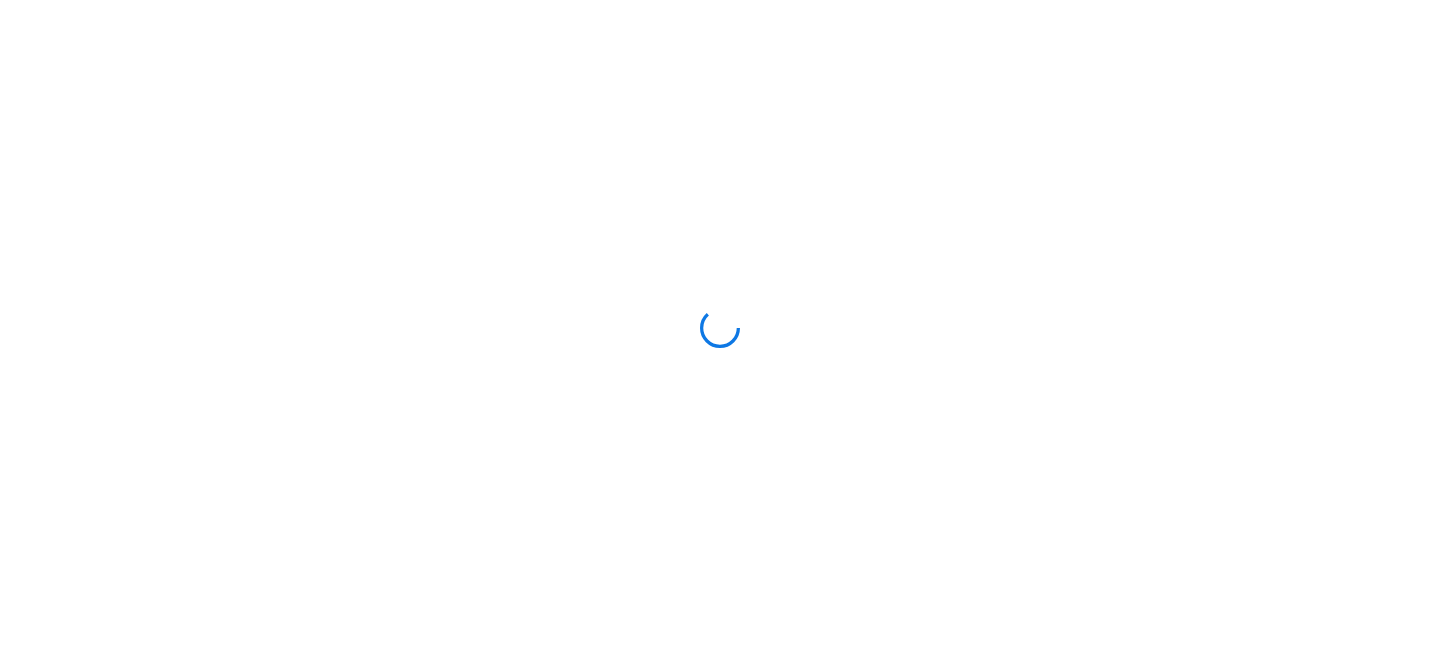scroll, scrollTop: 0, scrollLeft: 0, axis: both 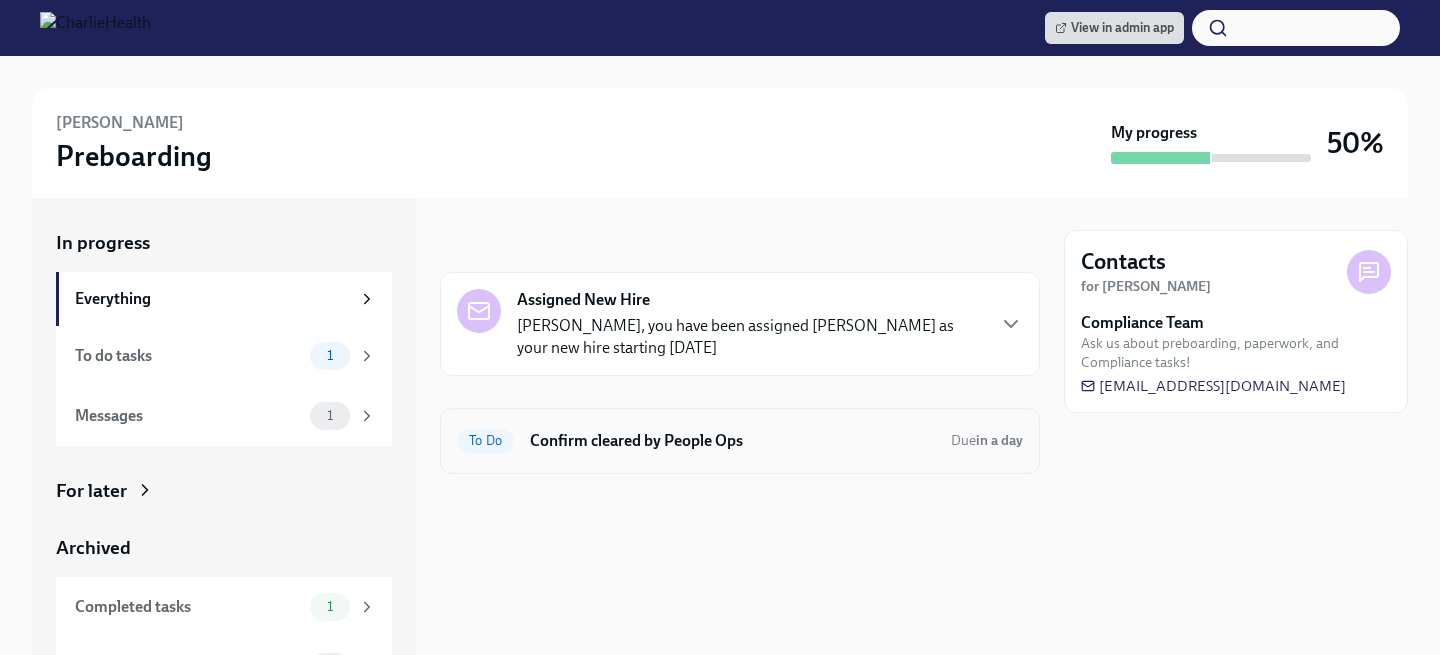 click on "To Do Confirm cleared by People Ops Due  in a day" at bounding box center (740, 441) 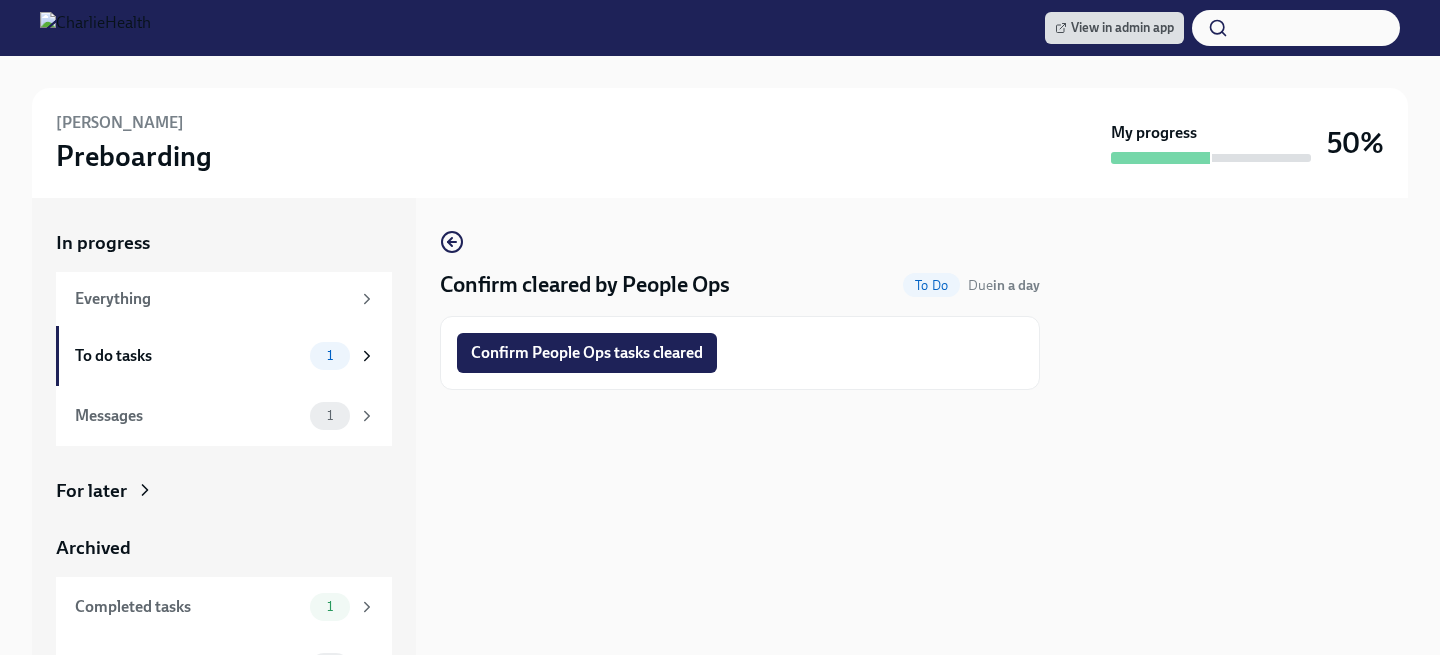 click on "Confirm People Ops tasks cleared" at bounding box center (587, 353) 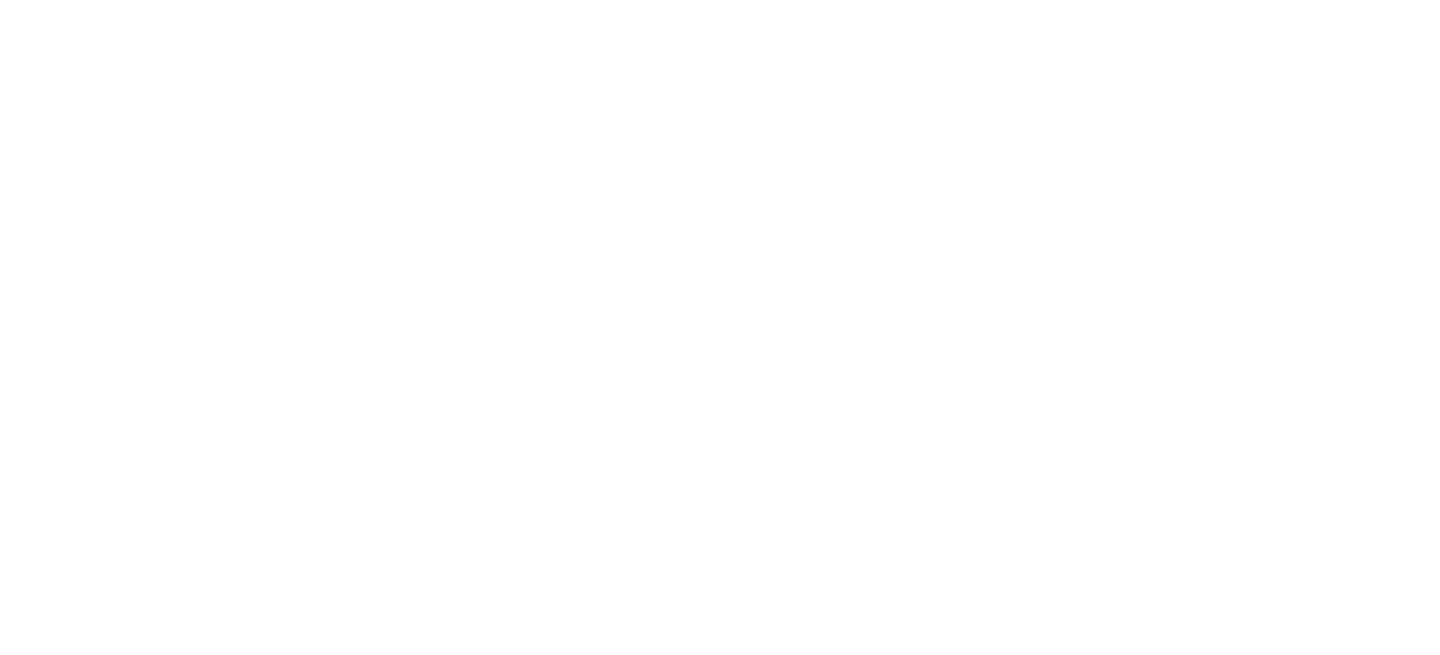 scroll, scrollTop: 0, scrollLeft: 0, axis: both 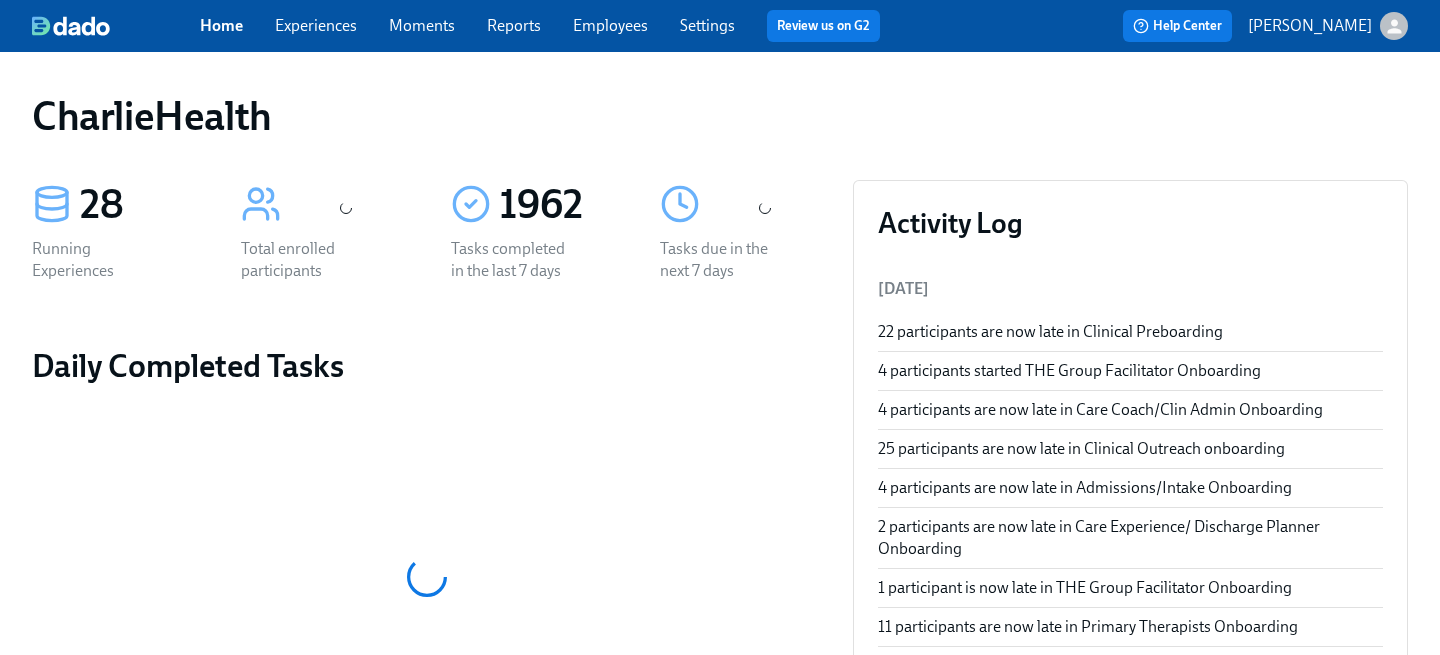 click on "Employees" at bounding box center (610, 26) 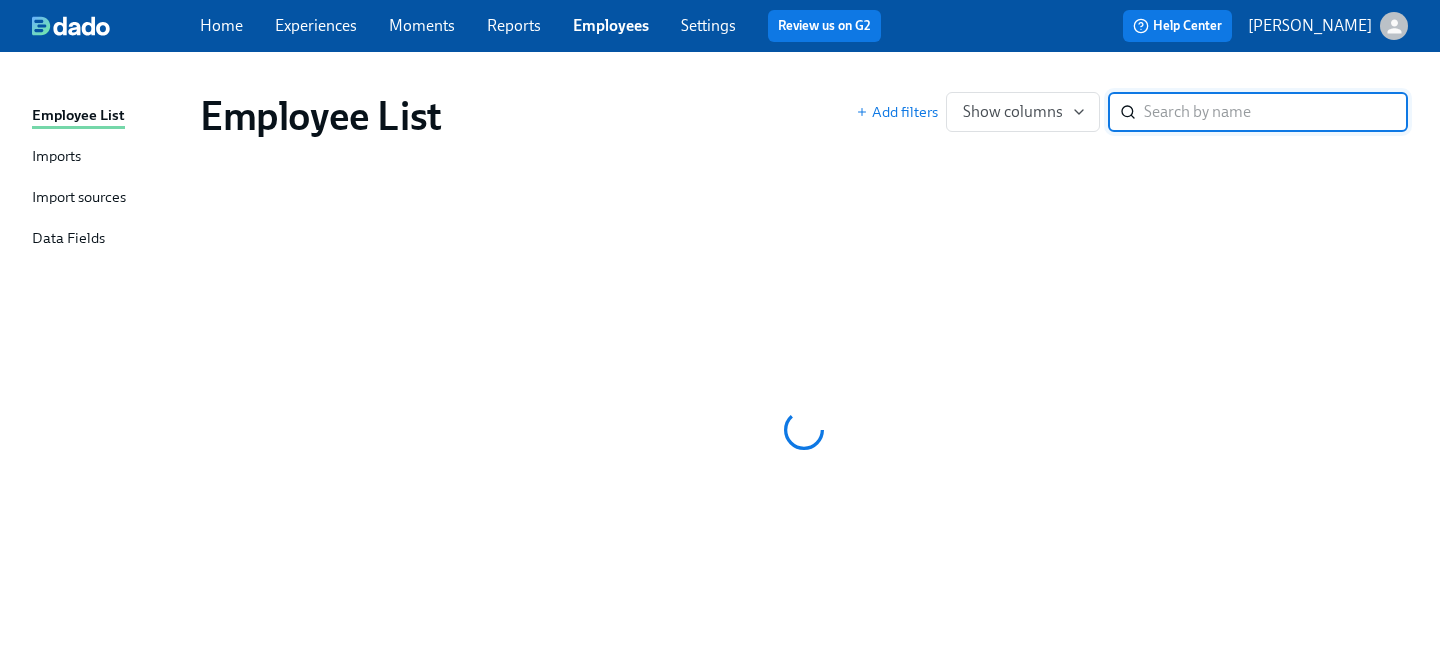 click at bounding box center (1276, 112) 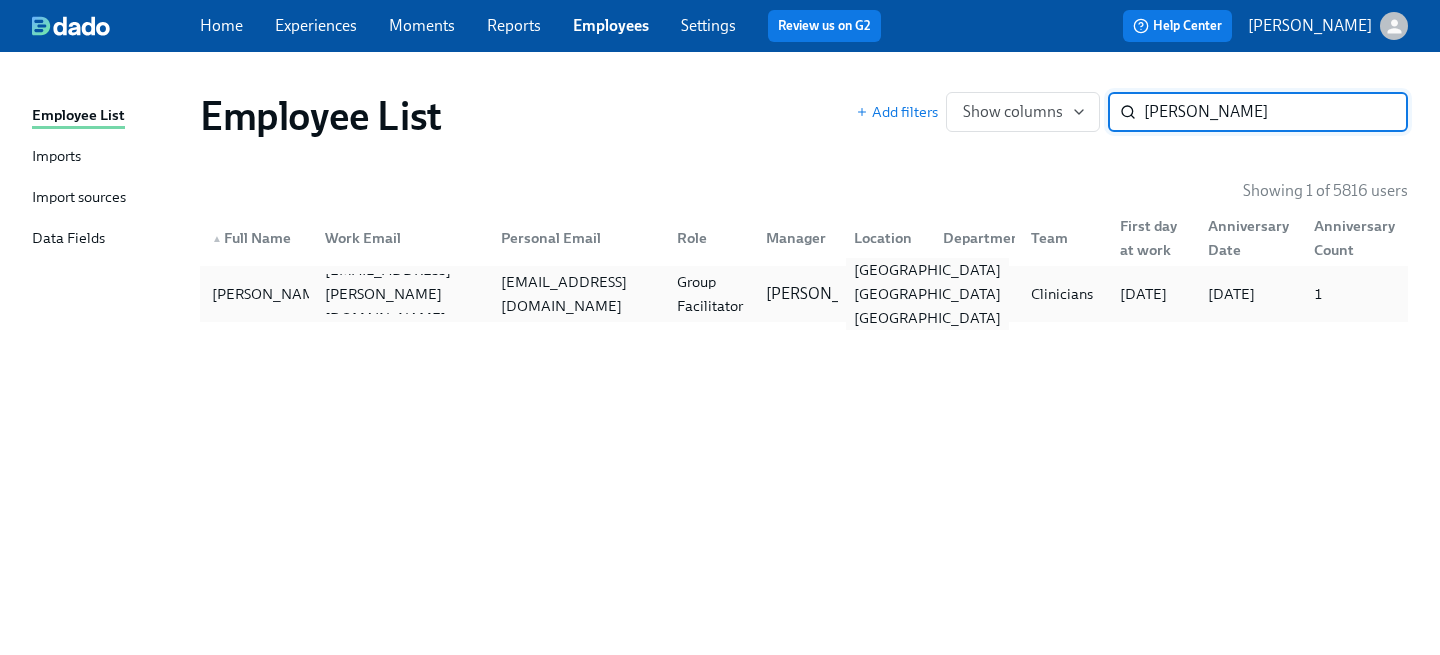 type on "devin mc" 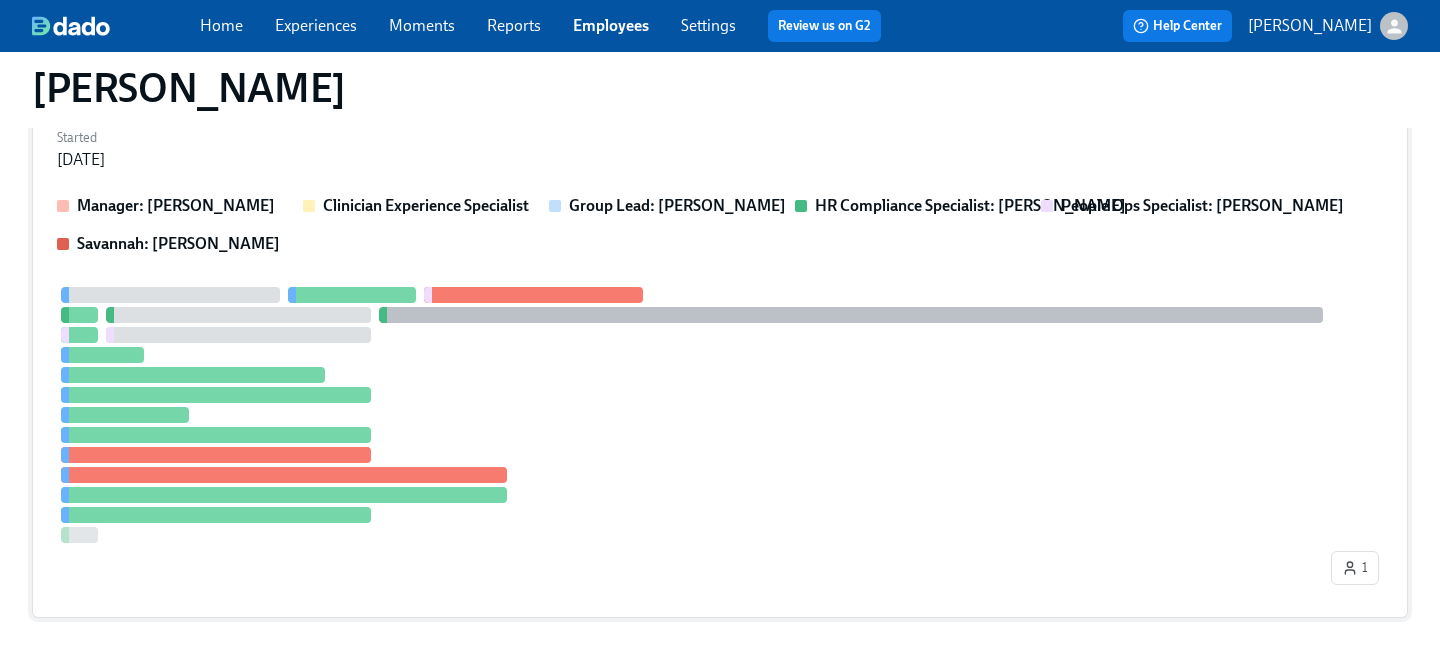 scroll, scrollTop: 784, scrollLeft: 0, axis: vertical 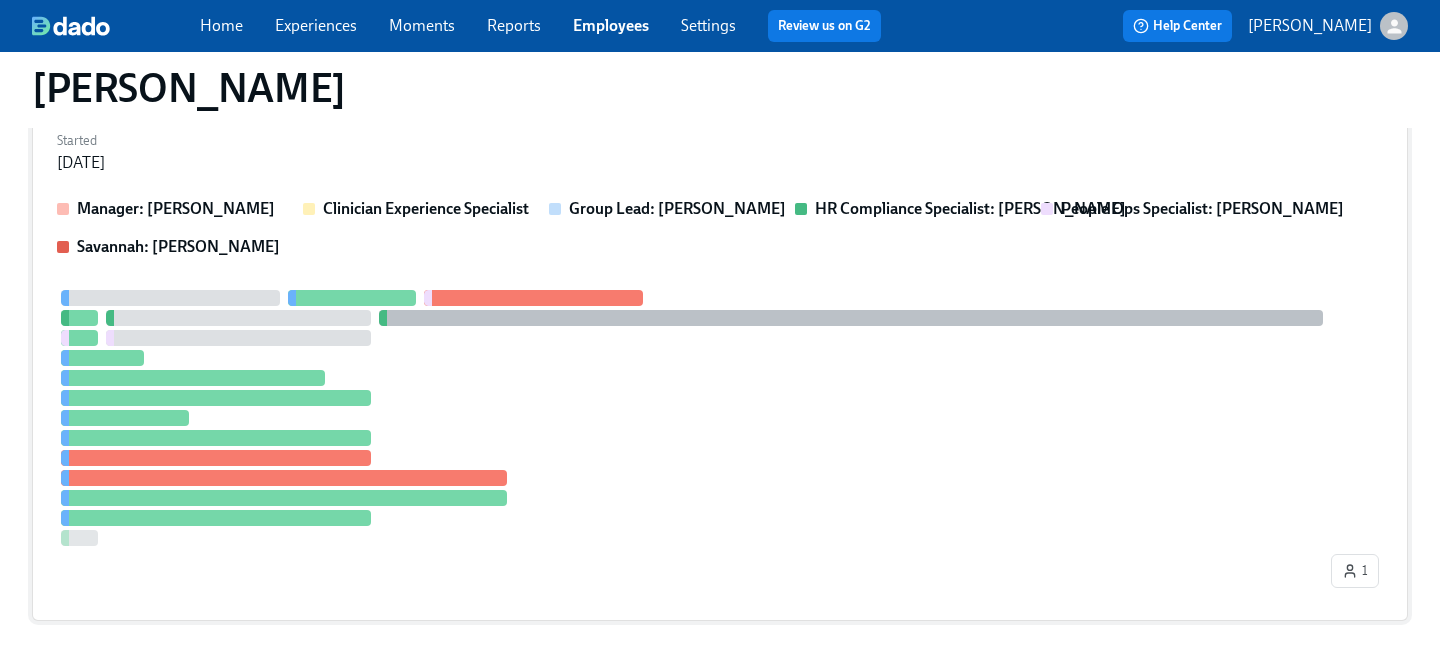 click on "Manager: Don Hopkins Clinician Experience Specialist Group Lead: Don Hopkins HR Compliance Specialist: Briana Holloway People Ops Specialist: Brianna Keach Savannah: Savannah Doherty 1" at bounding box center [720, 397] 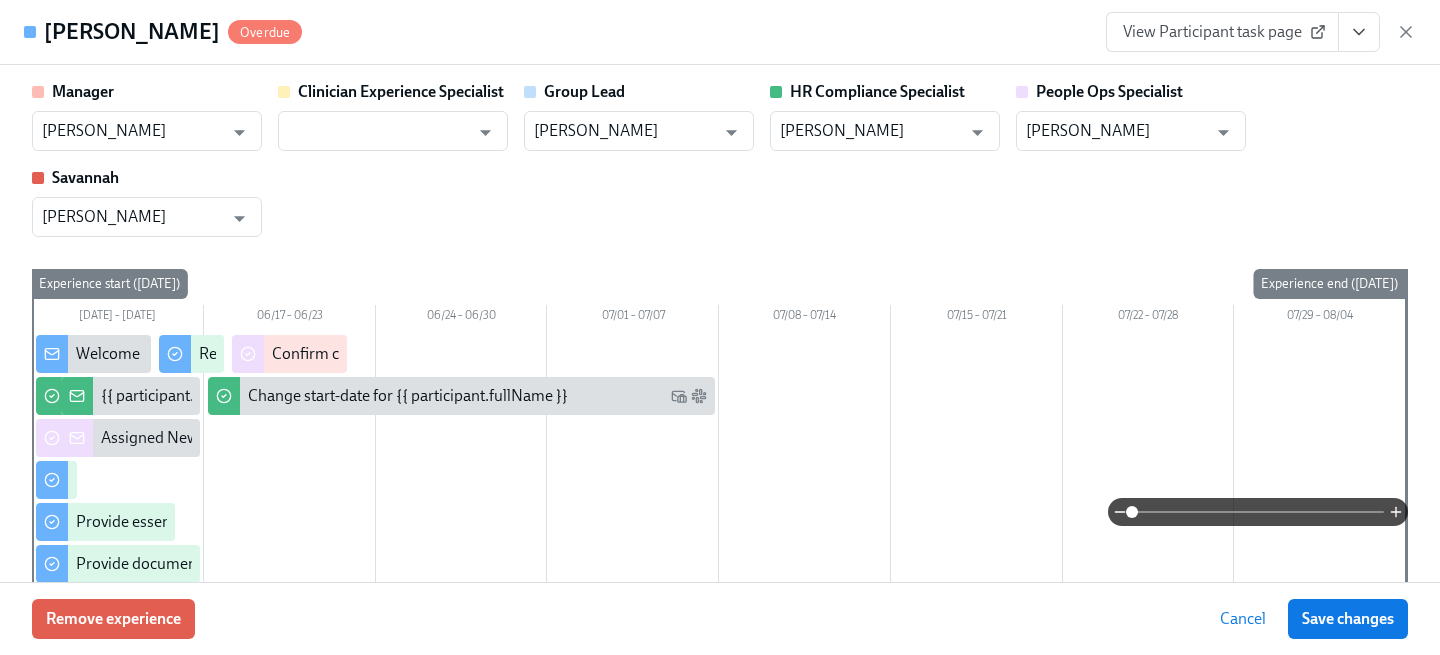 click at bounding box center (1359, 32) 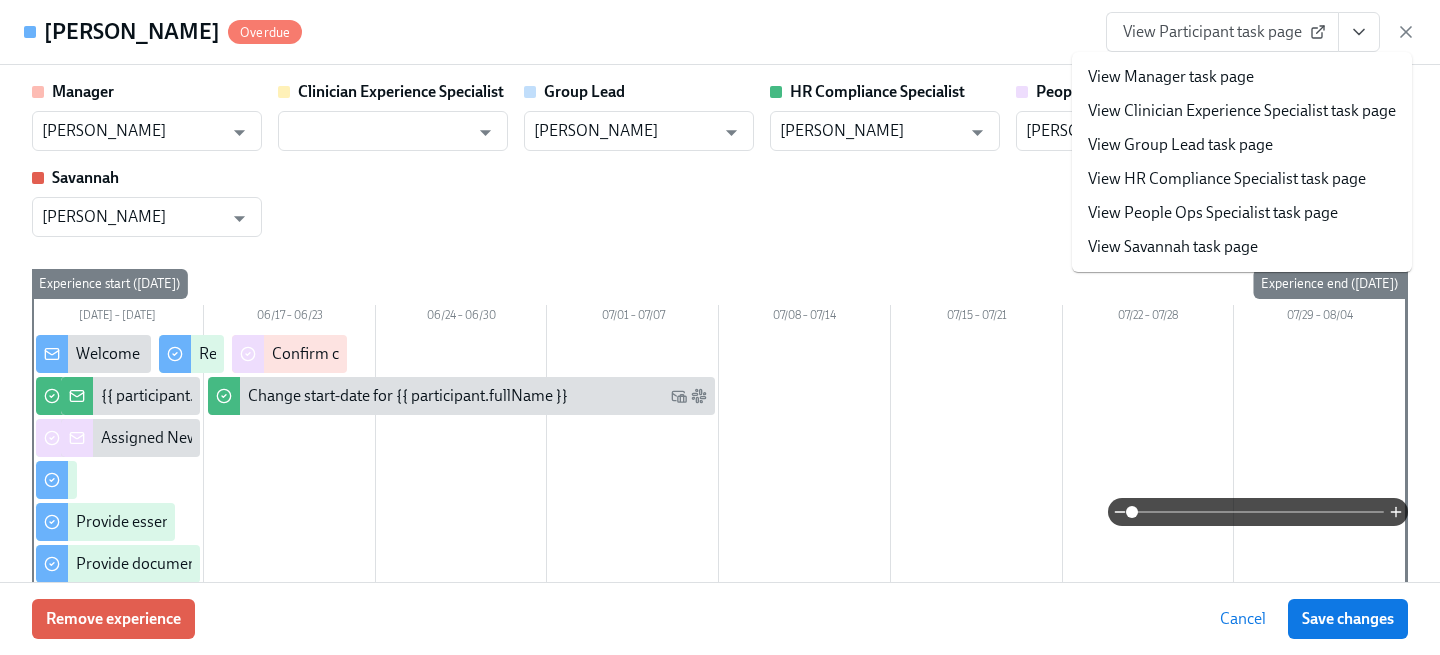 click on "View People Ops Specialist task page" at bounding box center [1213, 213] 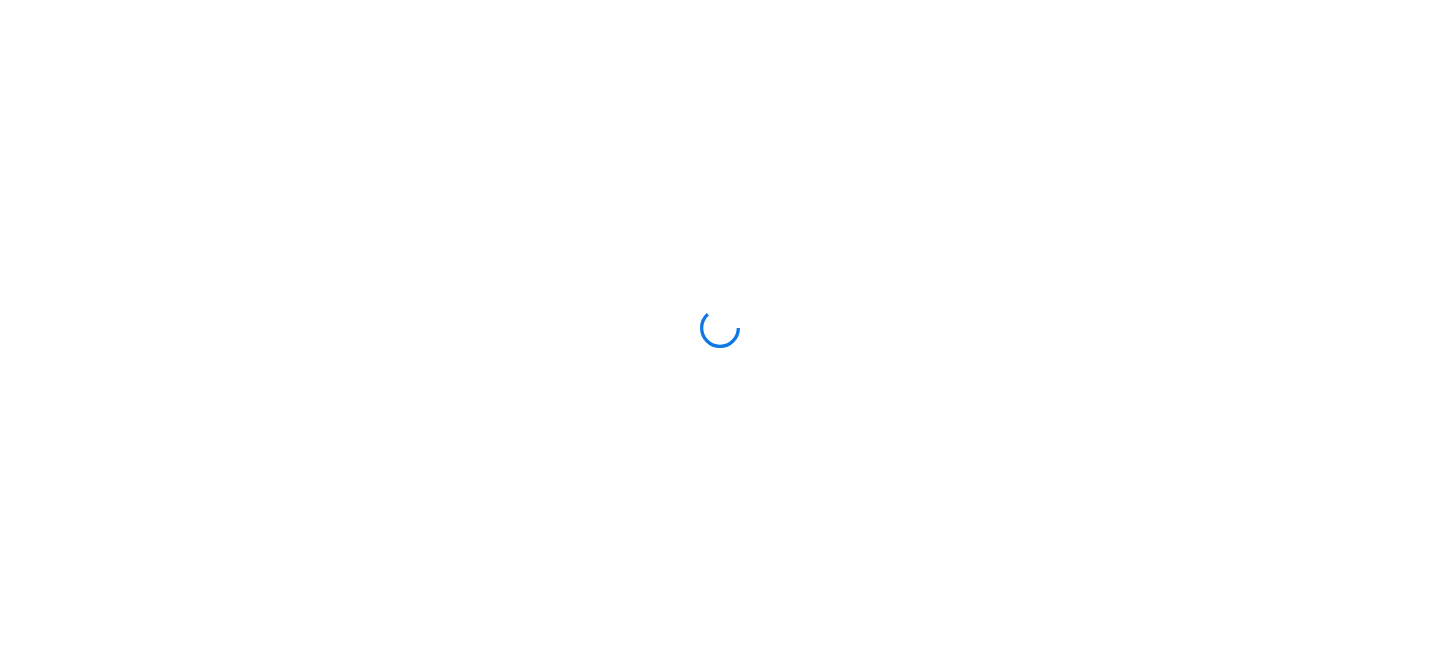 scroll, scrollTop: 0, scrollLeft: 0, axis: both 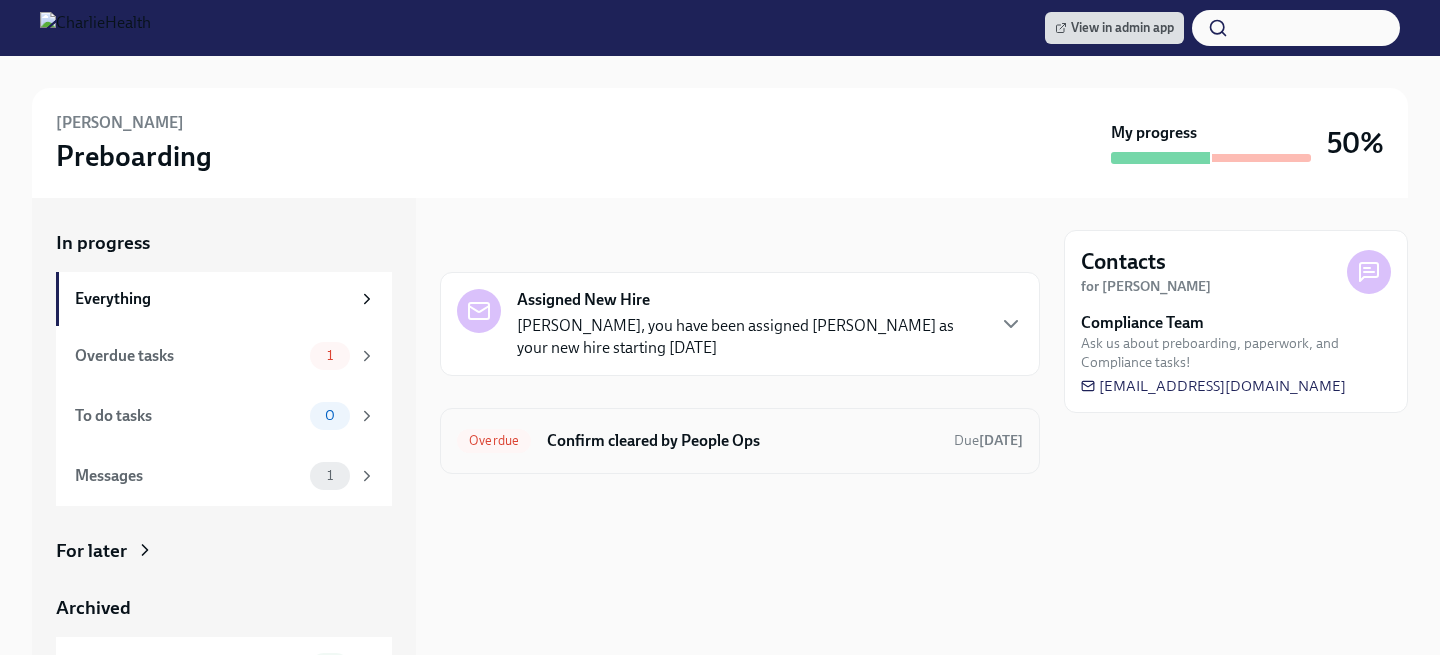 click on "Confirm cleared by People Ops" at bounding box center (742, 441) 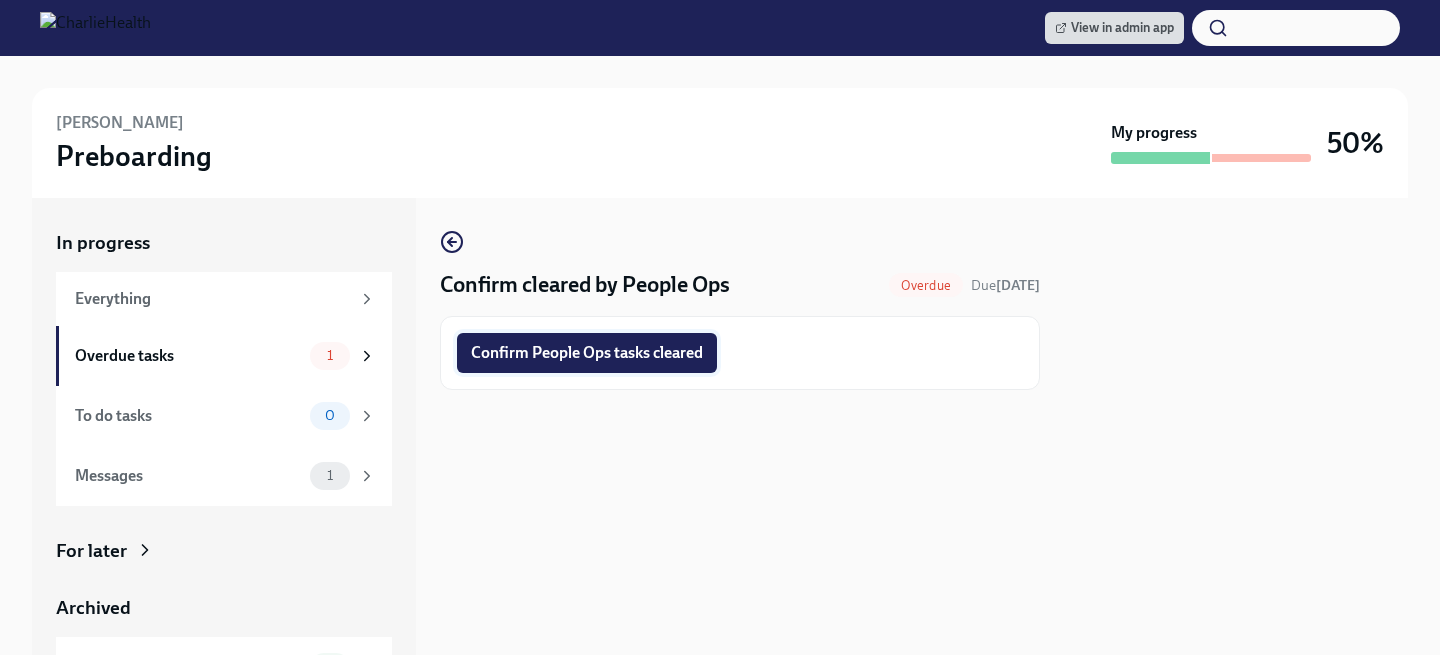 click on "Confirm People Ops tasks cleared" at bounding box center (587, 353) 